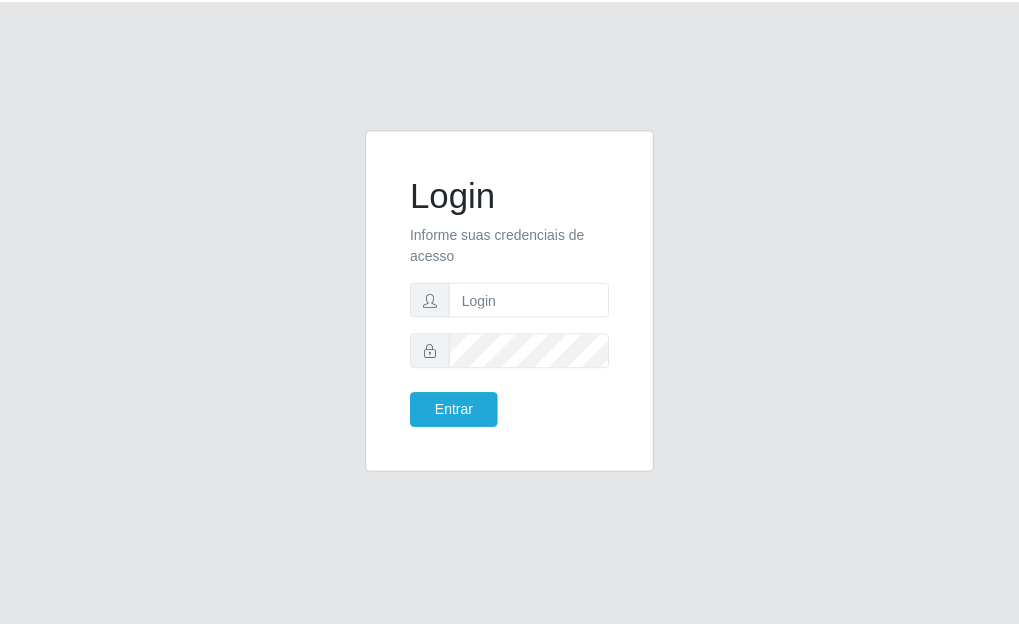 scroll, scrollTop: 0, scrollLeft: 0, axis: both 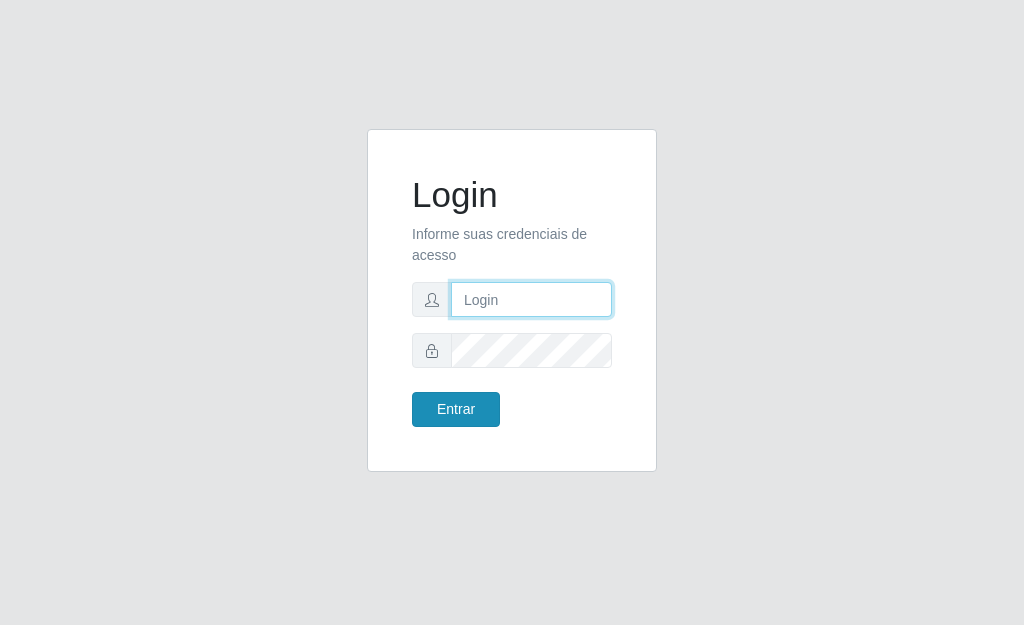 type on "[PERSON_NAME]" 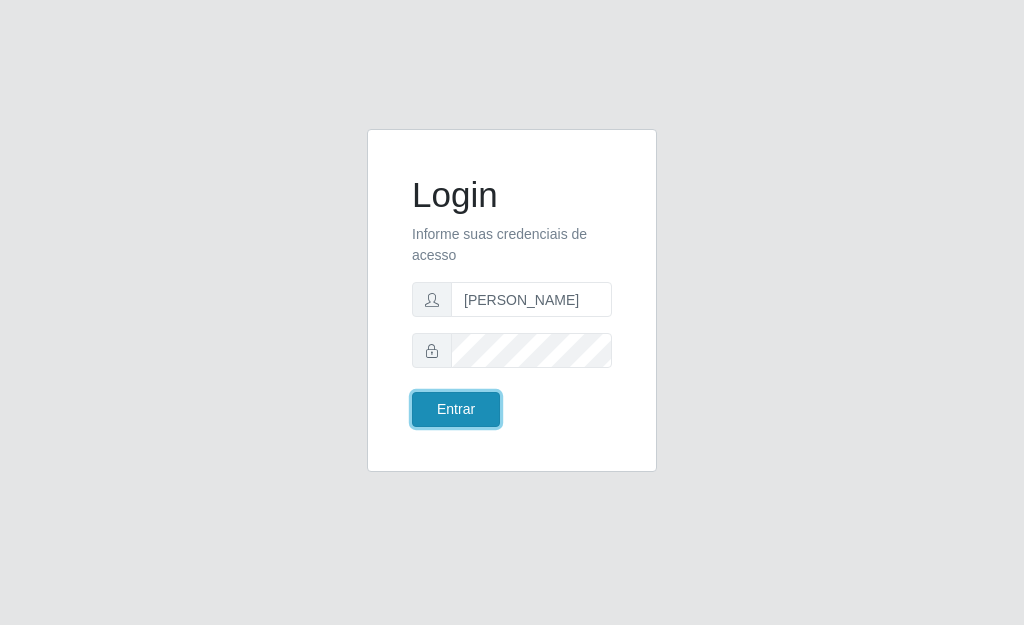 click on "Entrar" at bounding box center (456, 409) 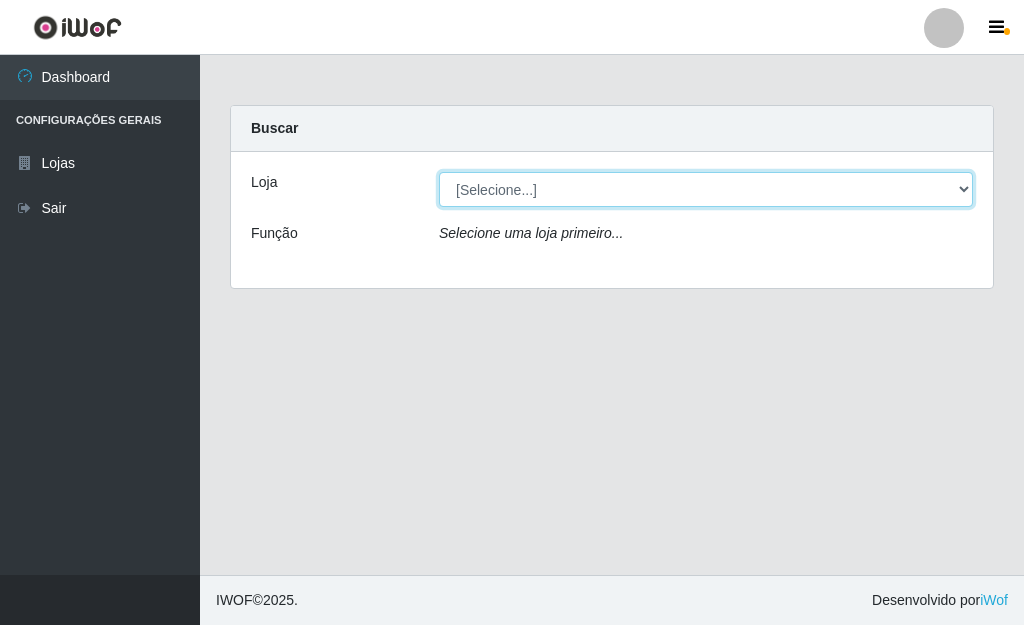 click on "[Selecione...] Bemais Supermercados - [GEOGRAPHIC_DATA]" at bounding box center [706, 189] 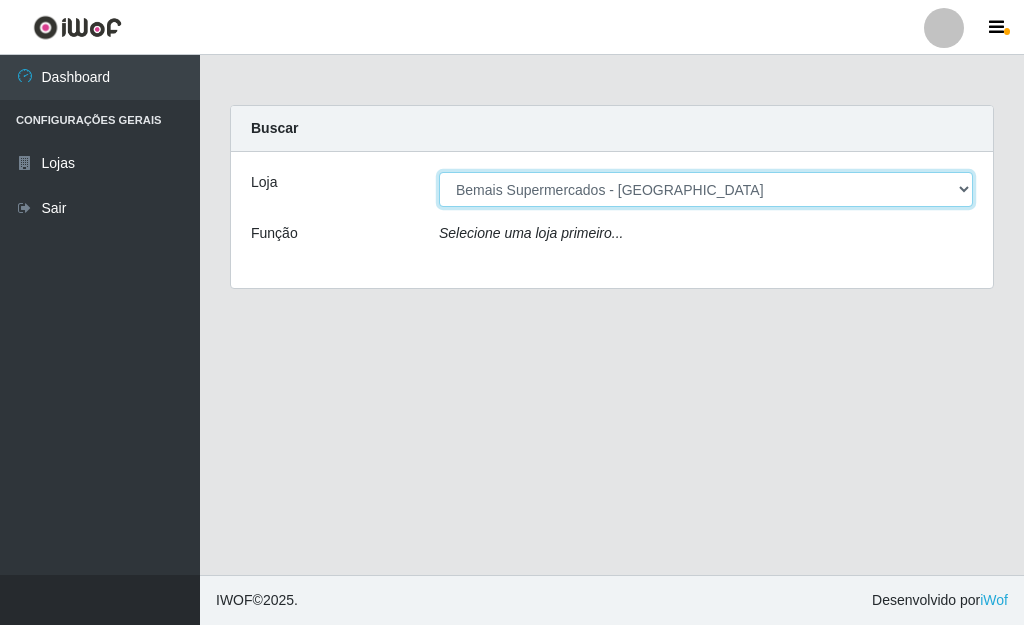 click on "[Selecione...] Bemais Supermercados - [GEOGRAPHIC_DATA]" at bounding box center (706, 189) 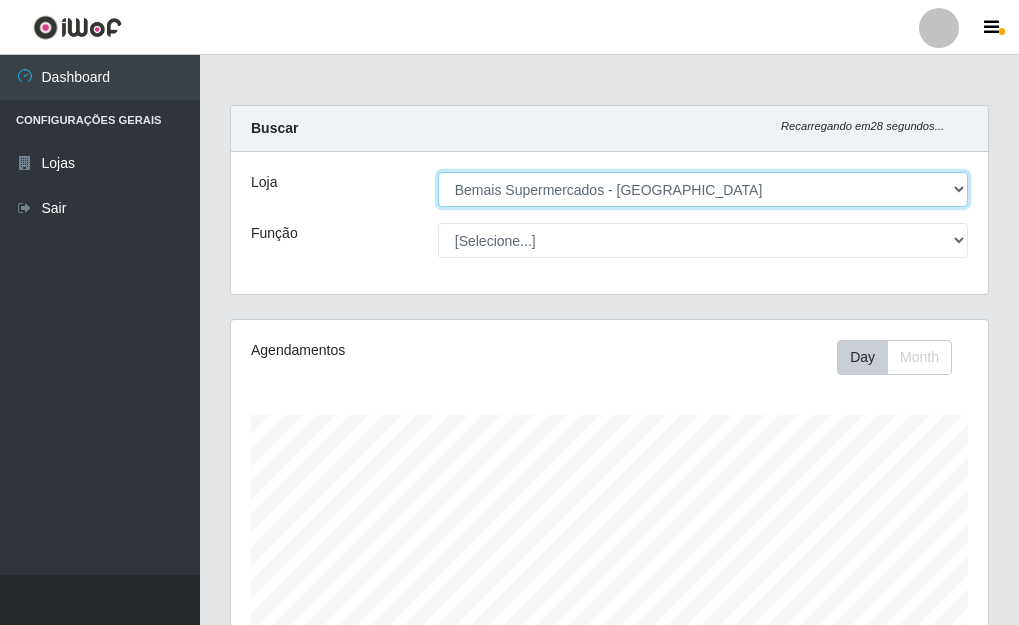 scroll, scrollTop: 999585, scrollLeft: 999243, axis: both 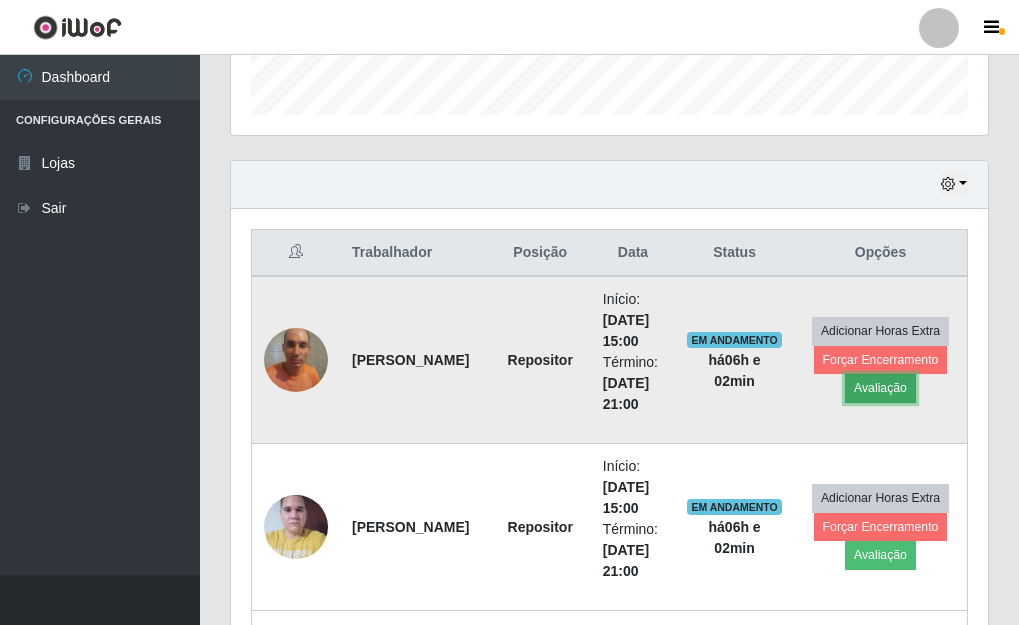 click on "Avaliação" at bounding box center [880, 388] 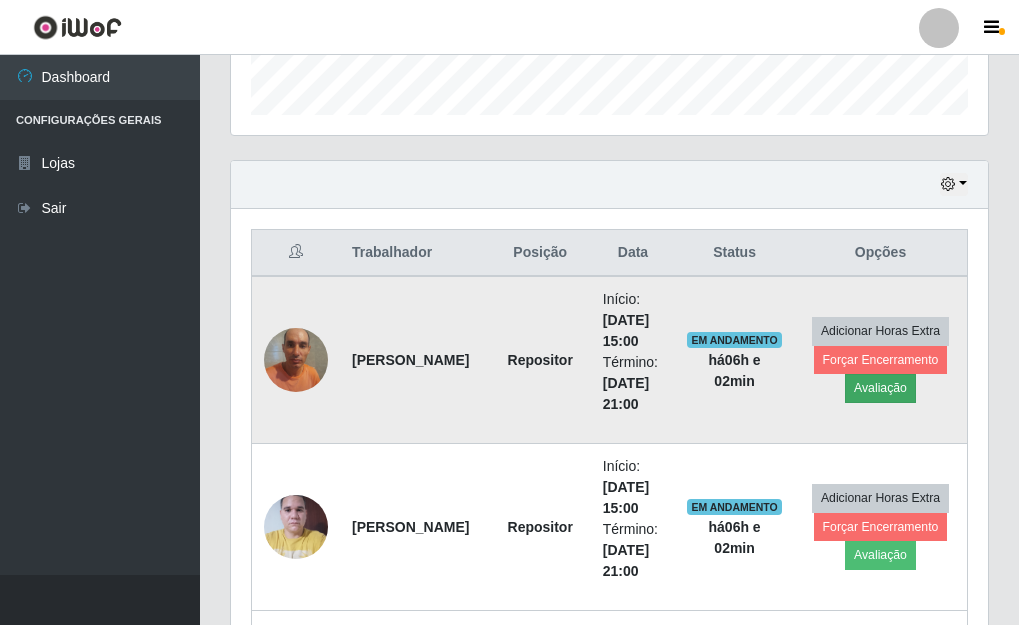 scroll, scrollTop: 999585, scrollLeft: 999255, axis: both 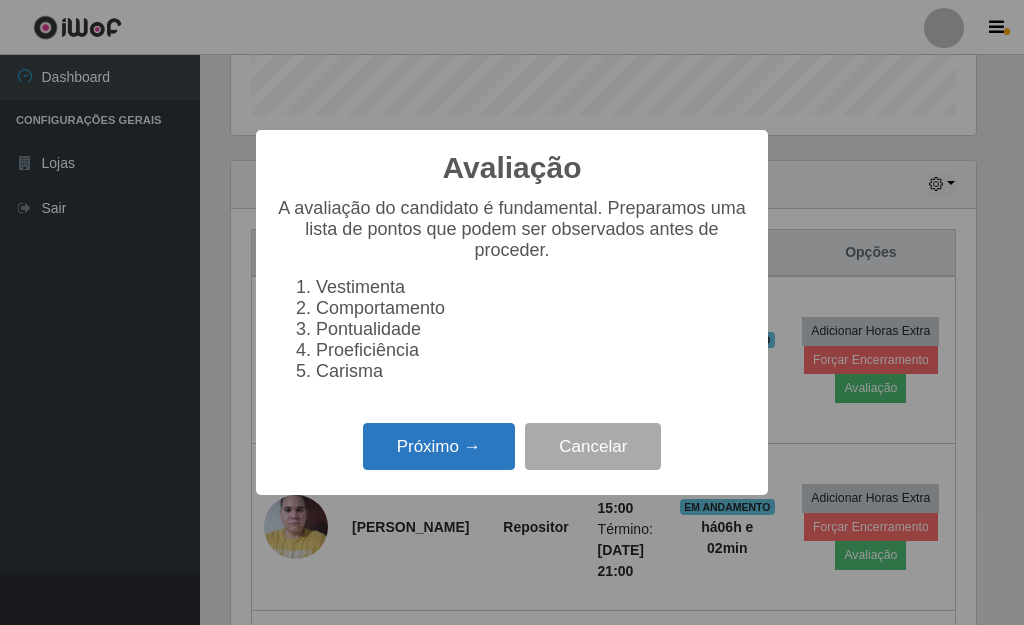 click on "Próximo →" at bounding box center [439, 446] 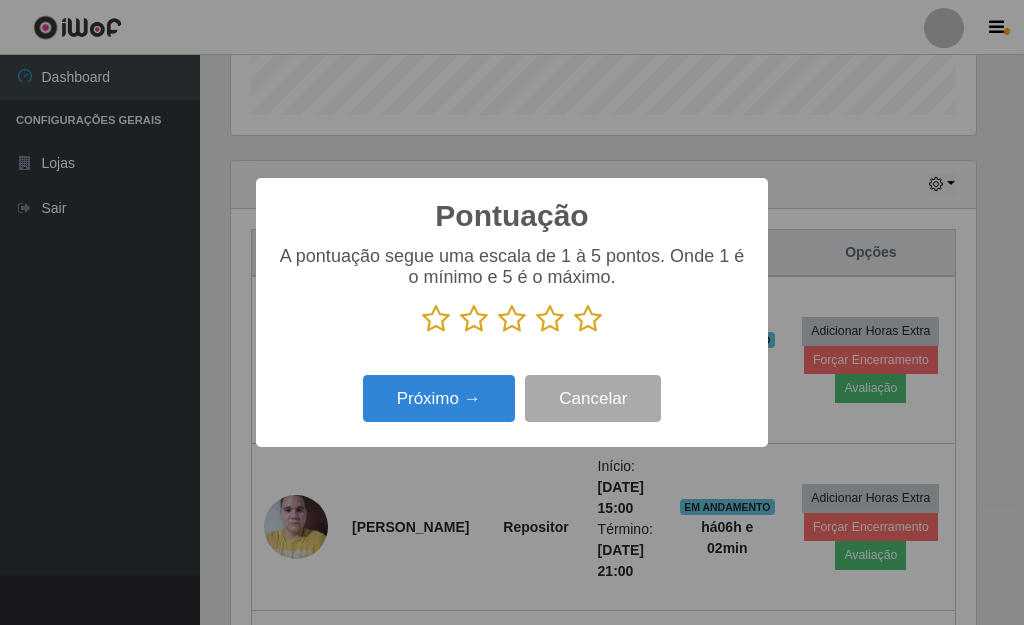 click at bounding box center [588, 319] 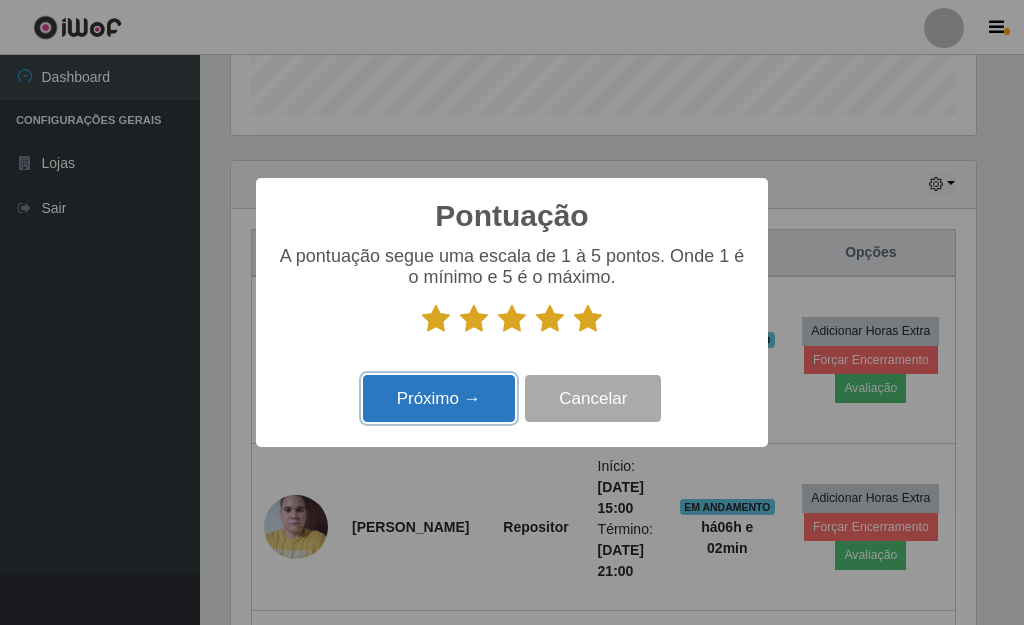 click on "Próximo →" at bounding box center (439, 398) 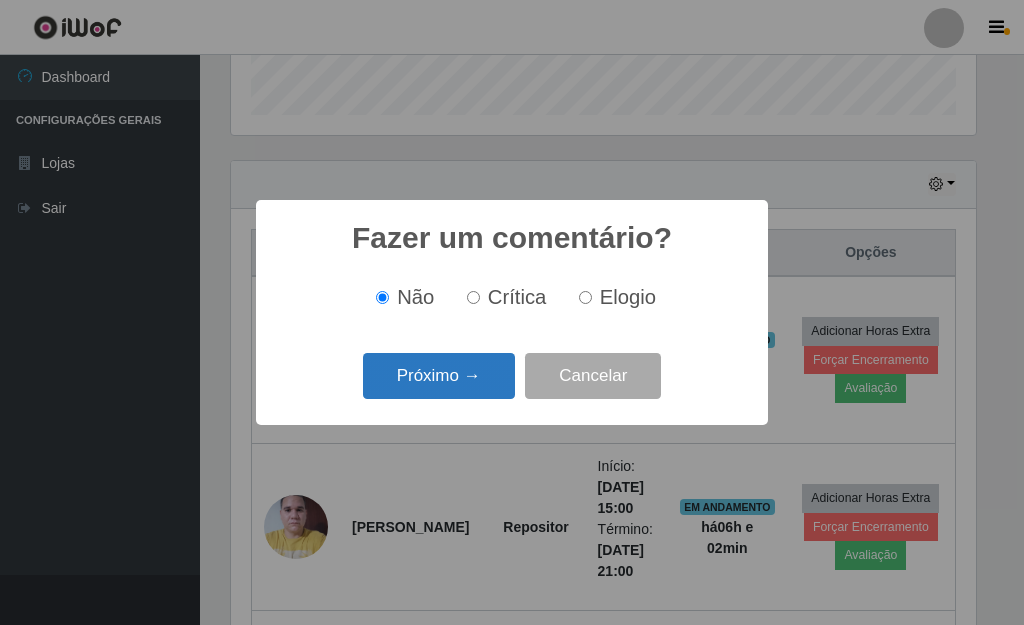 click on "Próximo →" at bounding box center [439, 376] 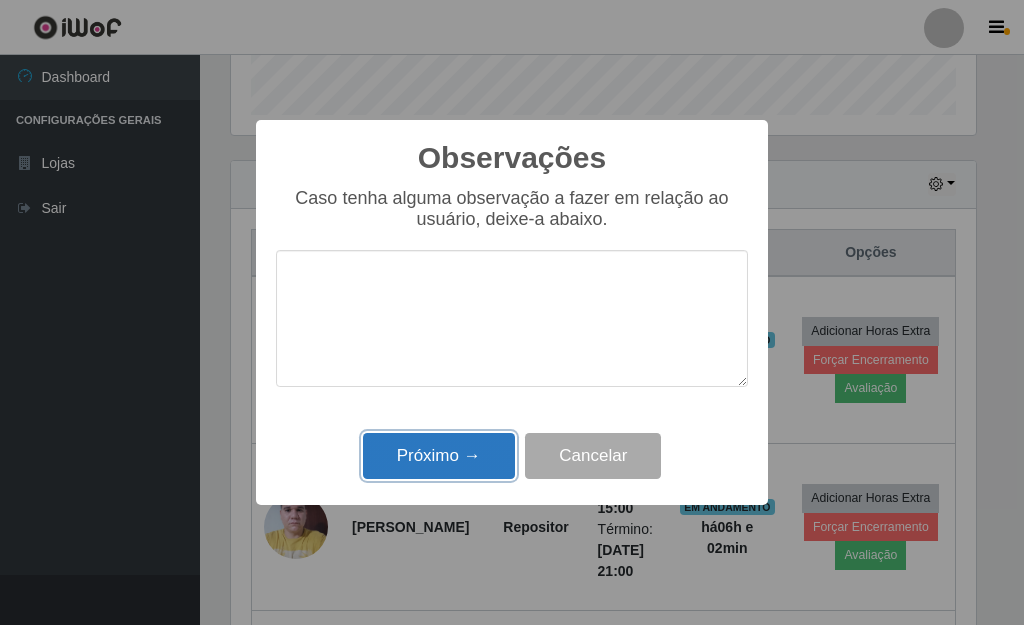 click on "Próximo →" at bounding box center (439, 456) 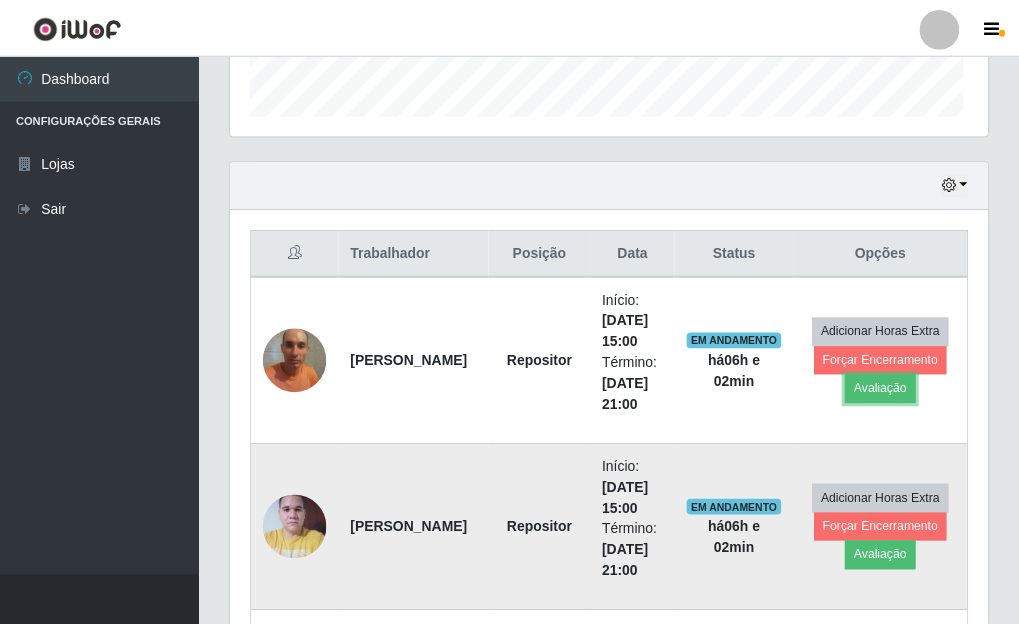 scroll, scrollTop: 999585, scrollLeft: 999243, axis: both 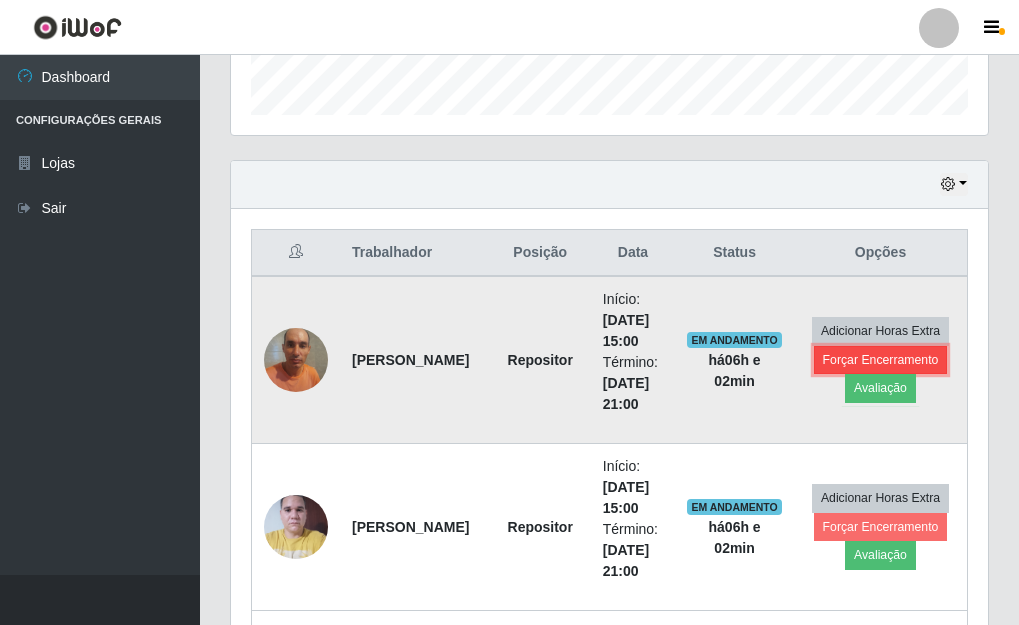 click on "Forçar Encerramento" at bounding box center (881, 360) 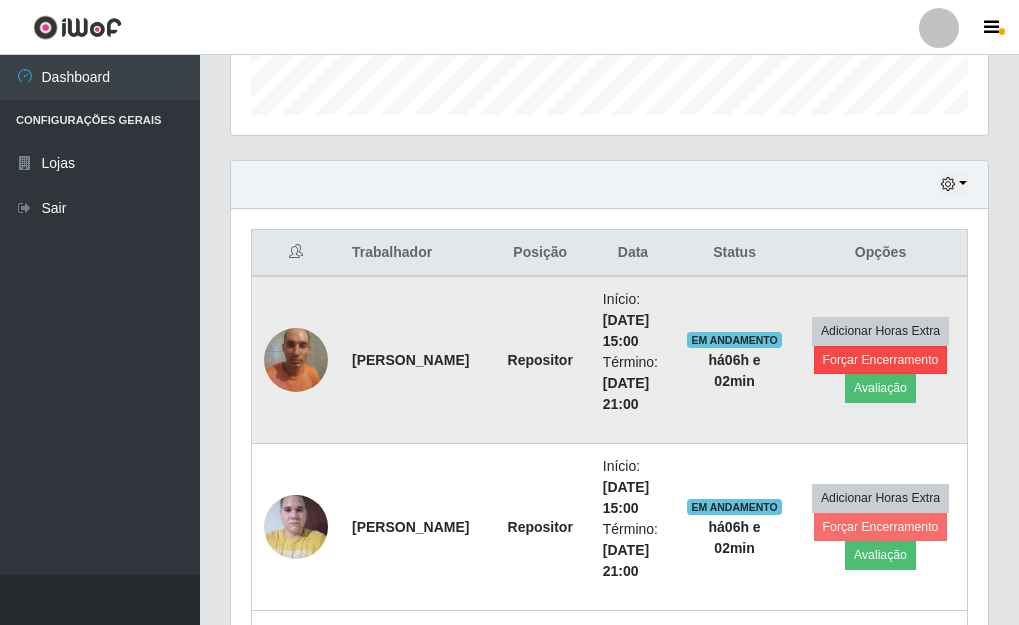 scroll, scrollTop: 999585, scrollLeft: 999255, axis: both 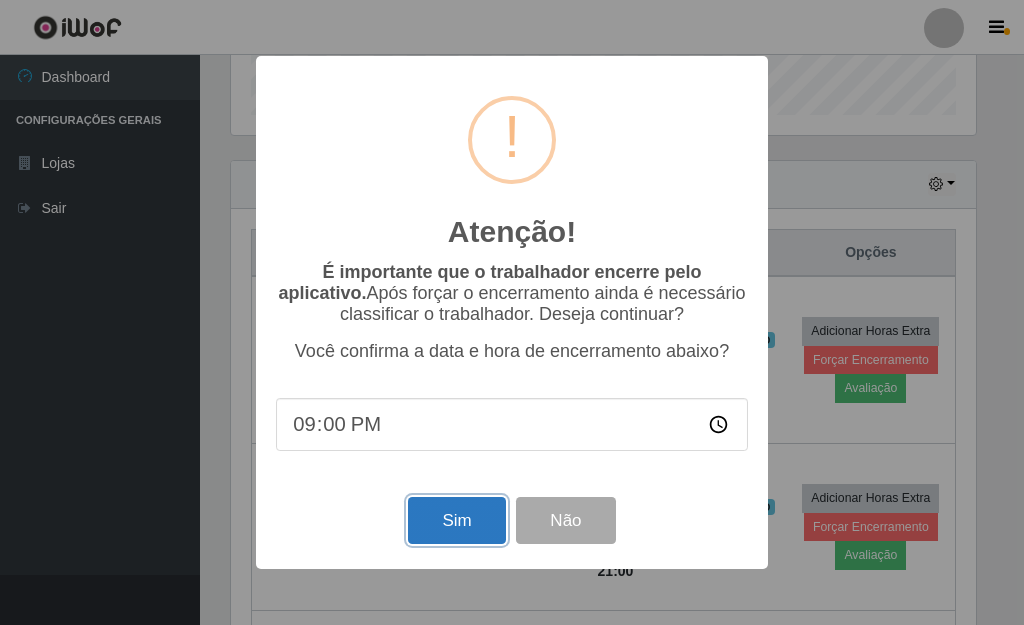click on "Sim" at bounding box center (456, 520) 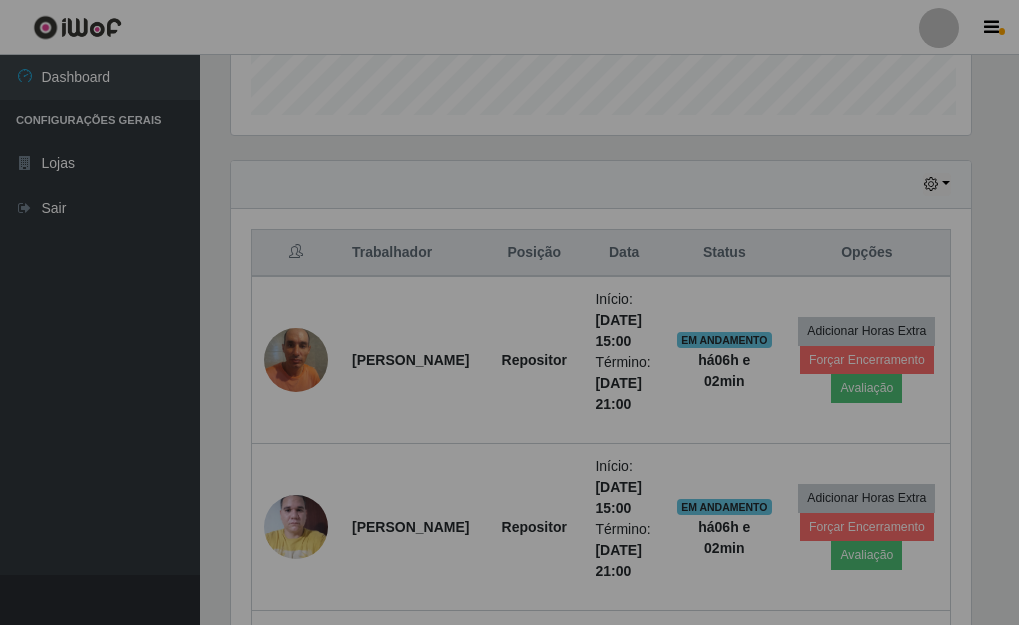 scroll, scrollTop: 999585, scrollLeft: 999243, axis: both 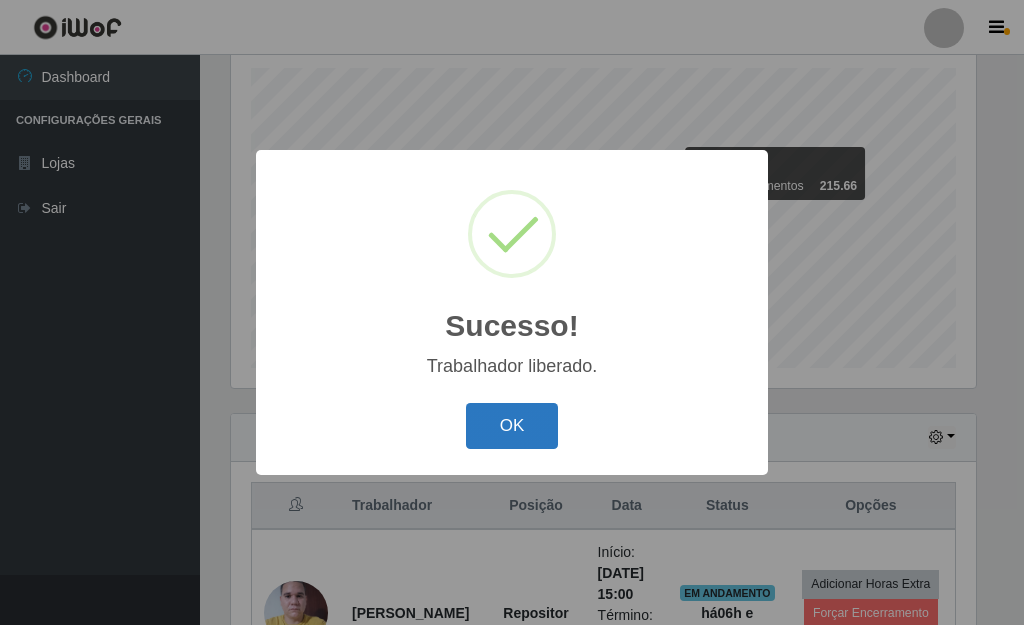 click on "OK" at bounding box center [512, 426] 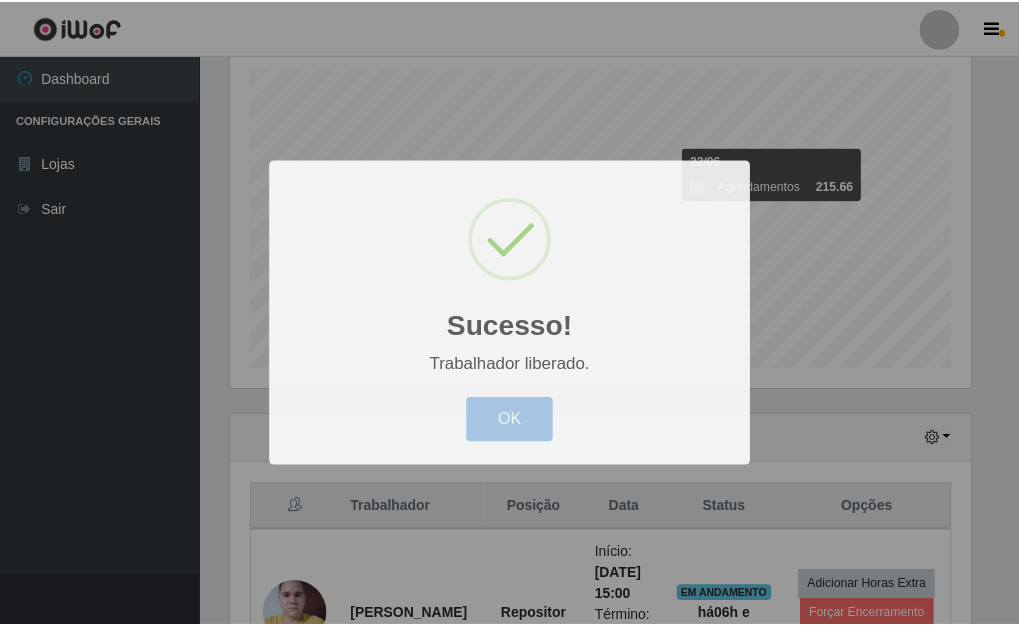 scroll, scrollTop: 999585, scrollLeft: 999243, axis: both 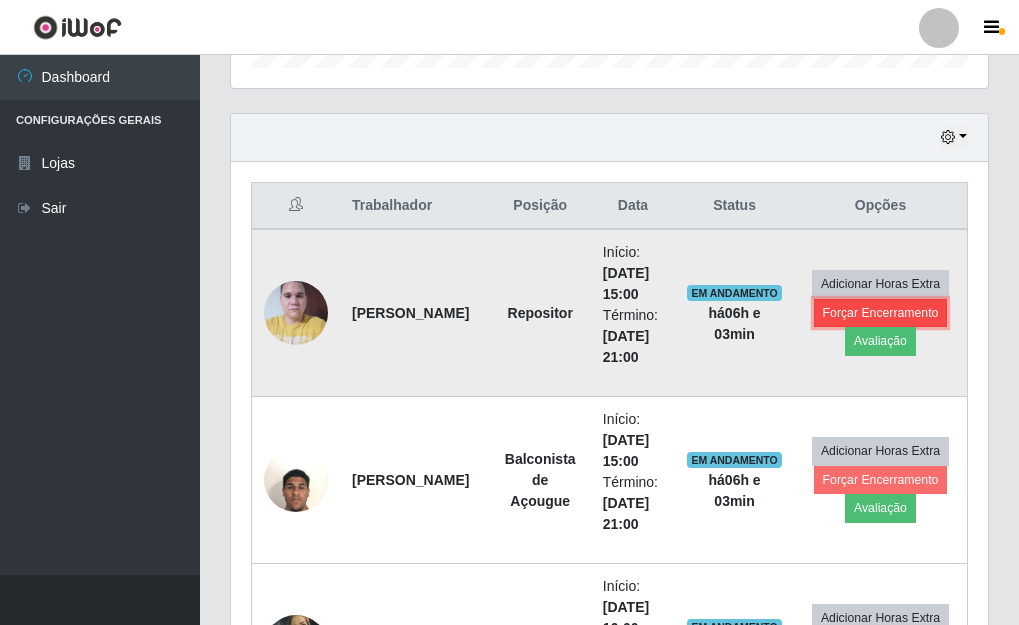 click on "Forçar Encerramento" at bounding box center (881, 313) 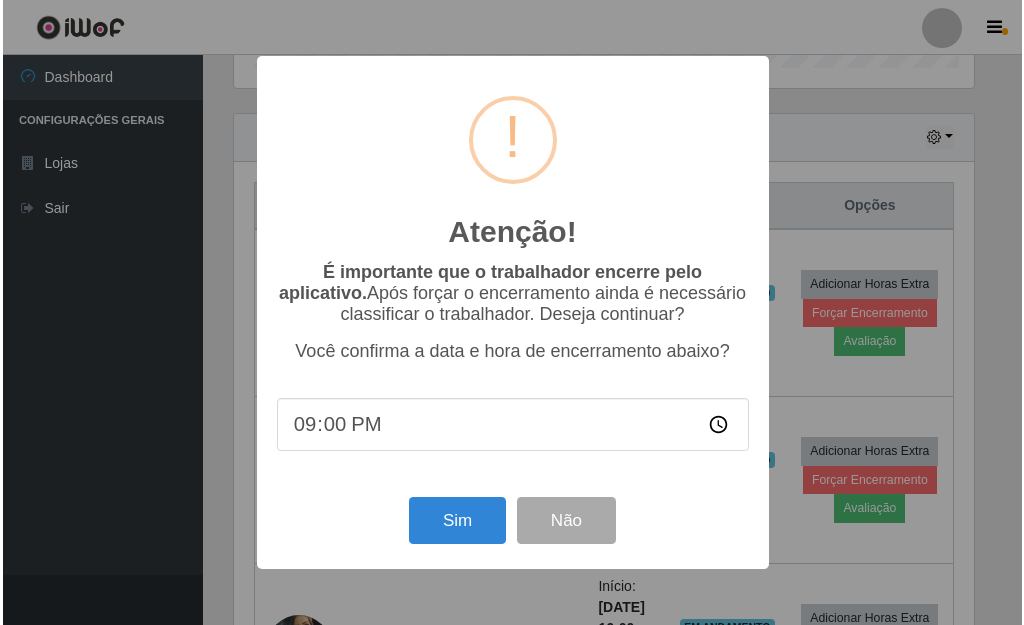 scroll, scrollTop: 999585, scrollLeft: 999255, axis: both 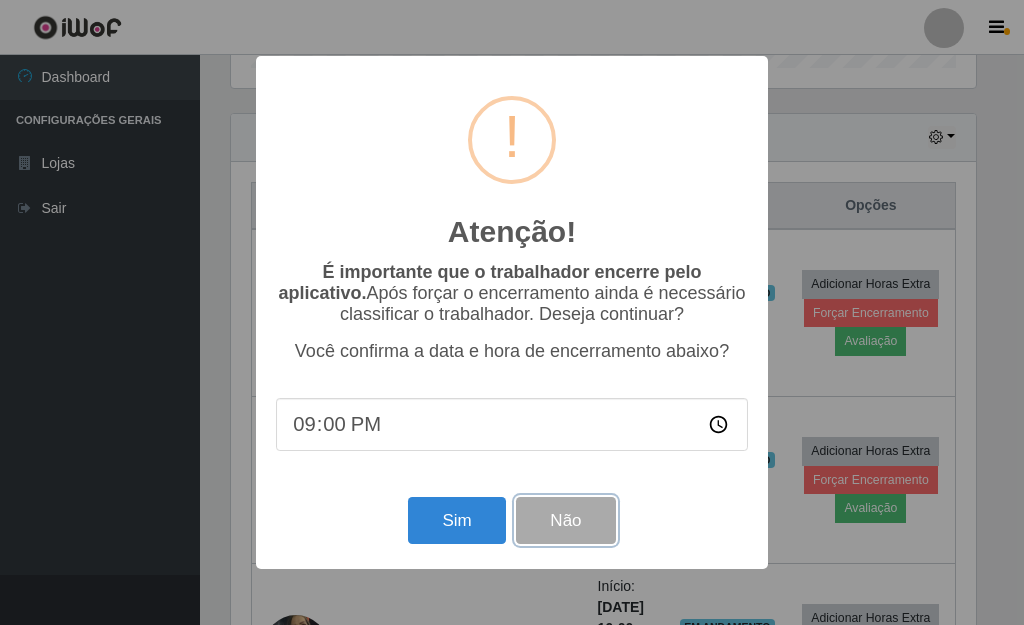 drag, startPoint x: 591, startPoint y: 516, endPoint x: 615, endPoint y: 513, distance: 24.186773 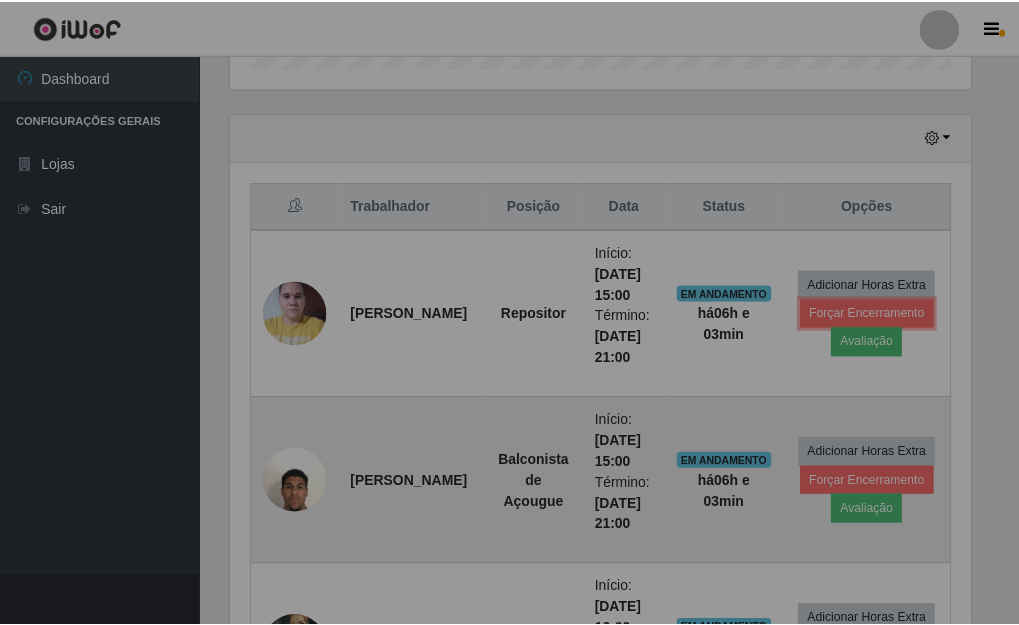 scroll, scrollTop: 999585, scrollLeft: 999243, axis: both 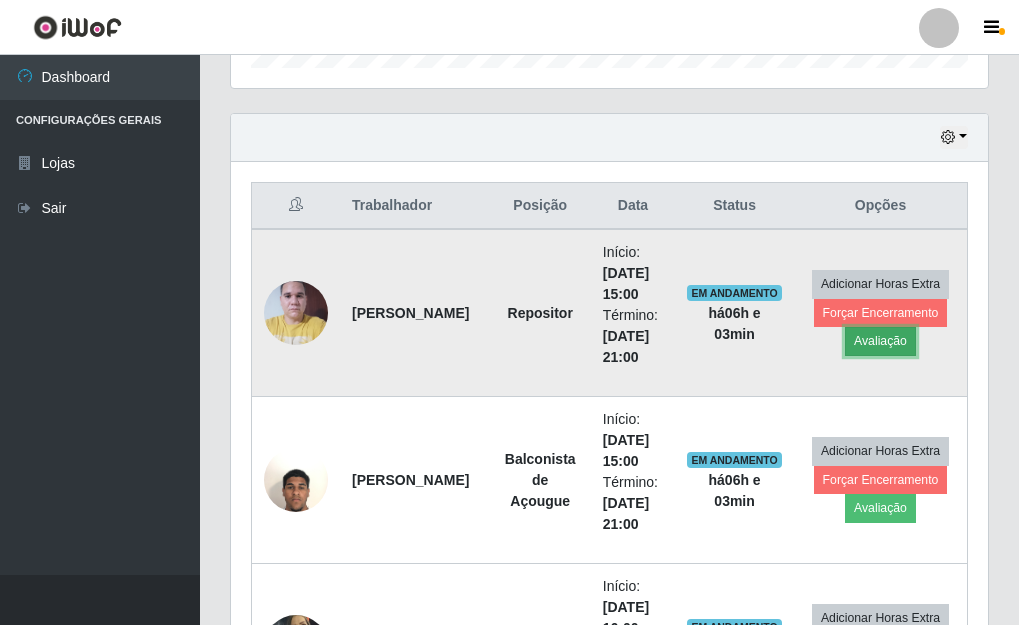click on "Avaliação" at bounding box center (880, 341) 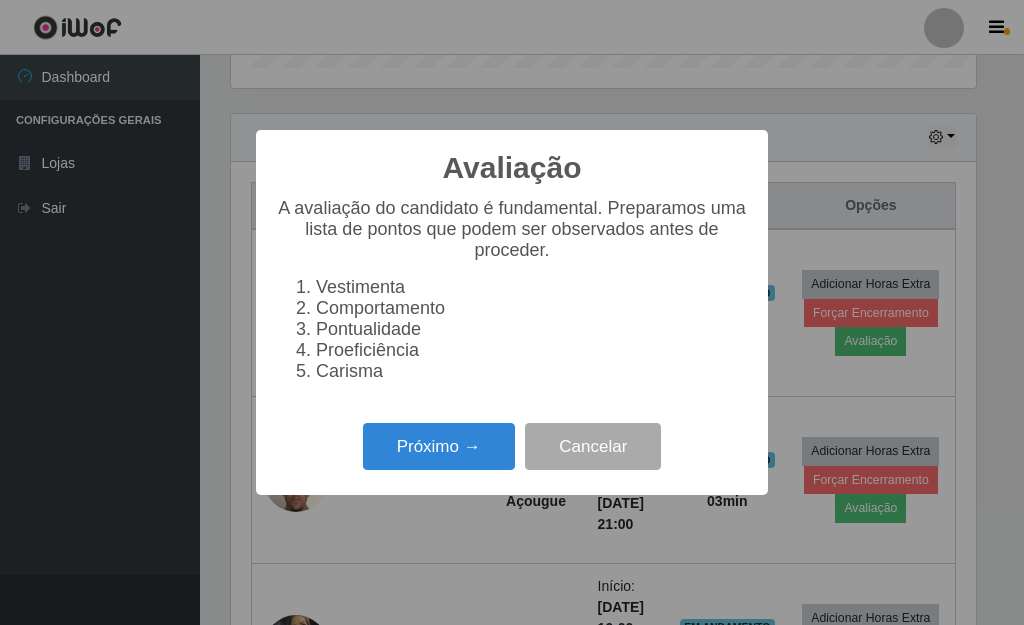 scroll, scrollTop: 999585, scrollLeft: 999255, axis: both 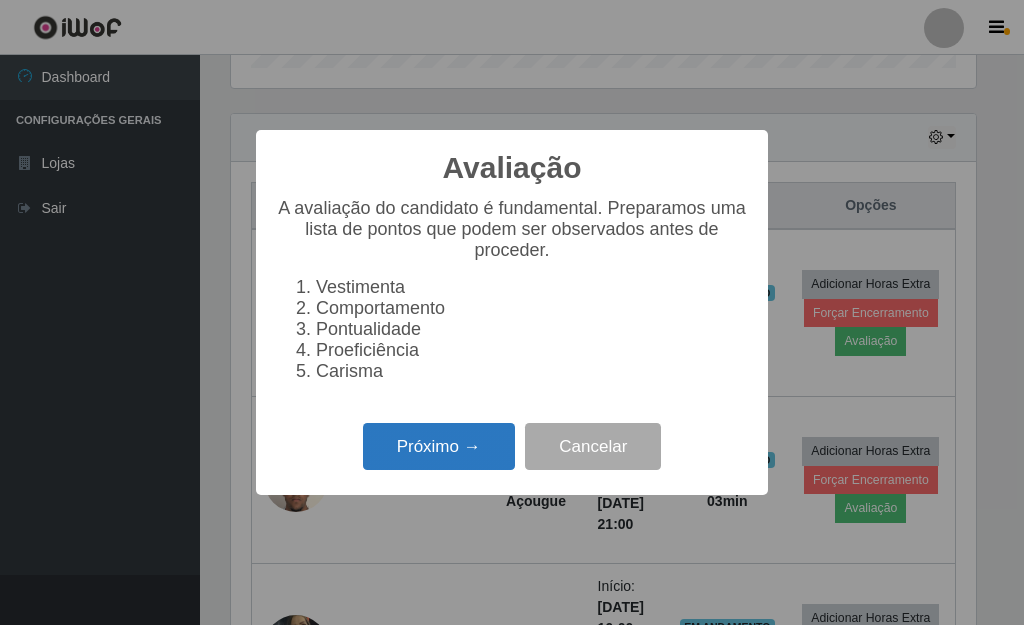 click on "Próximo →" at bounding box center [439, 446] 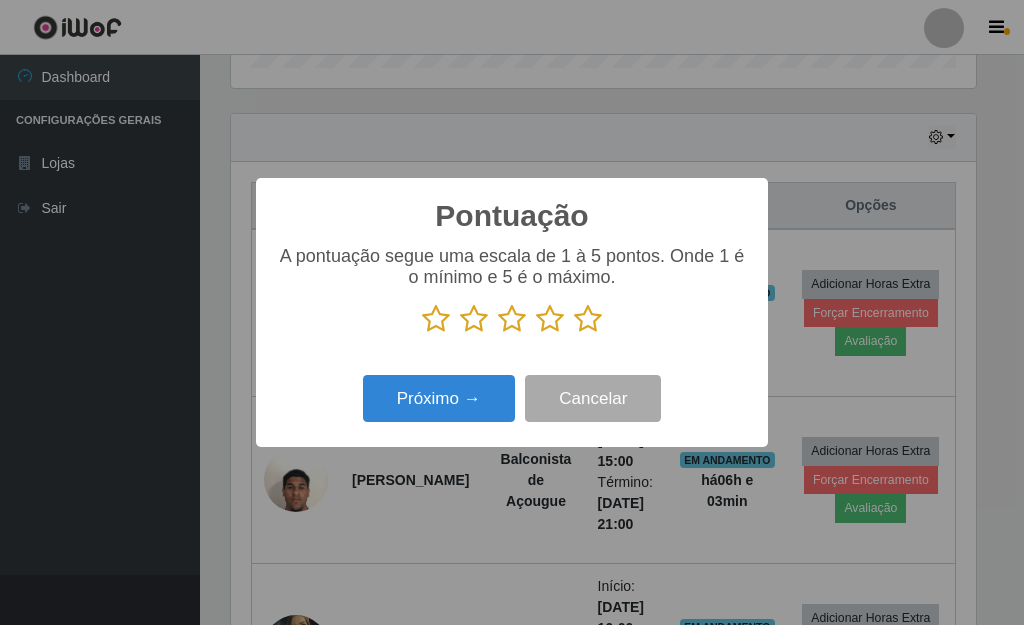 click at bounding box center (588, 319) 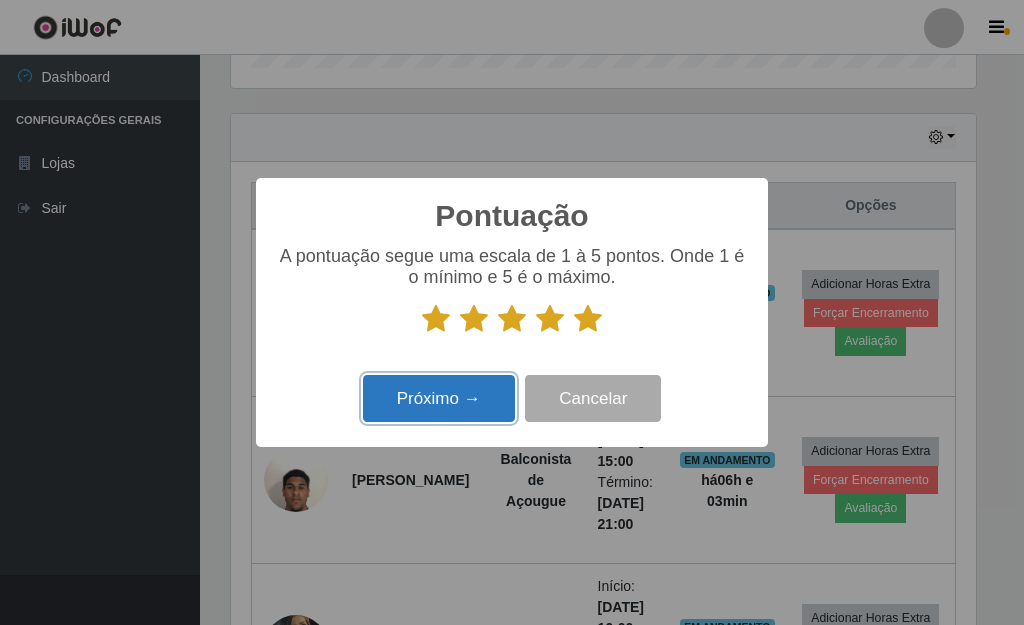 click on "Próximo →" at bounding box center [439, 398] 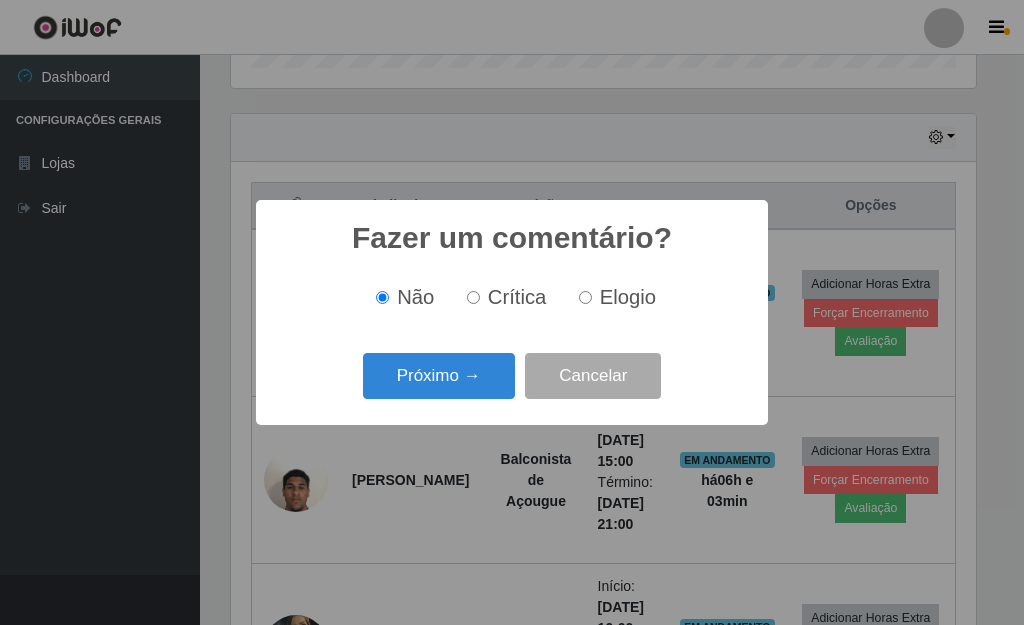 click on "Próximo →" at bounding box center (439, 376) 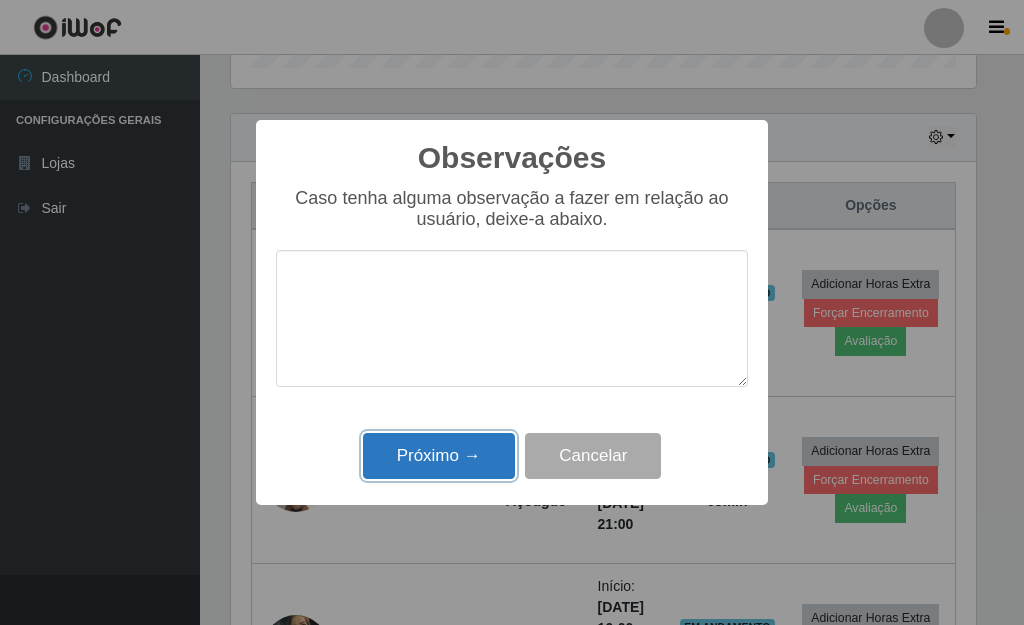 click on "Próximo →" at bounding box center (439, 456) 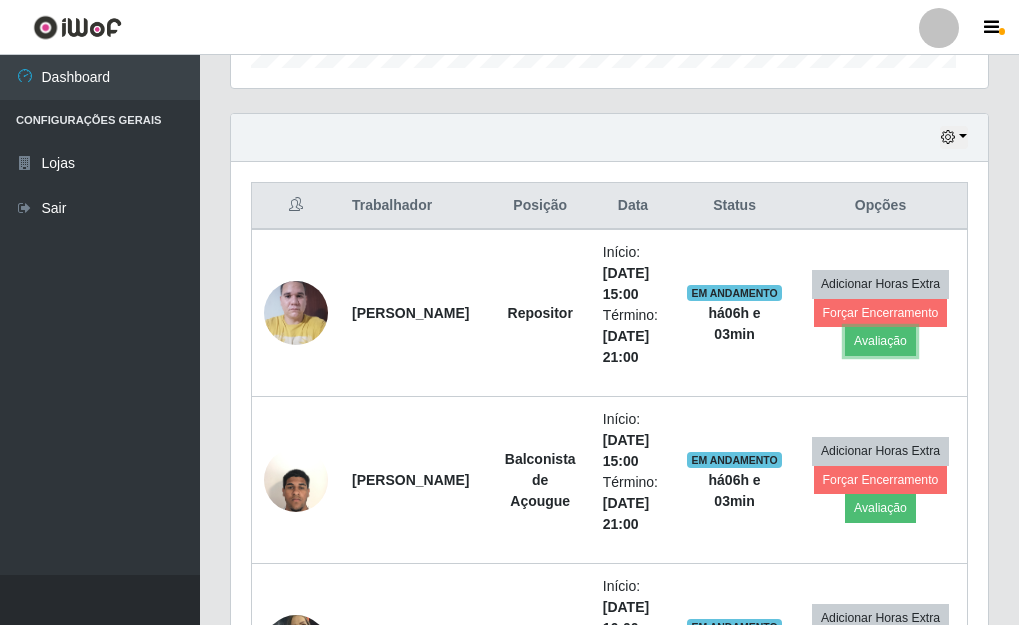 scroll, scrollTop: 999585, scrollLeft: 999243, axis: both 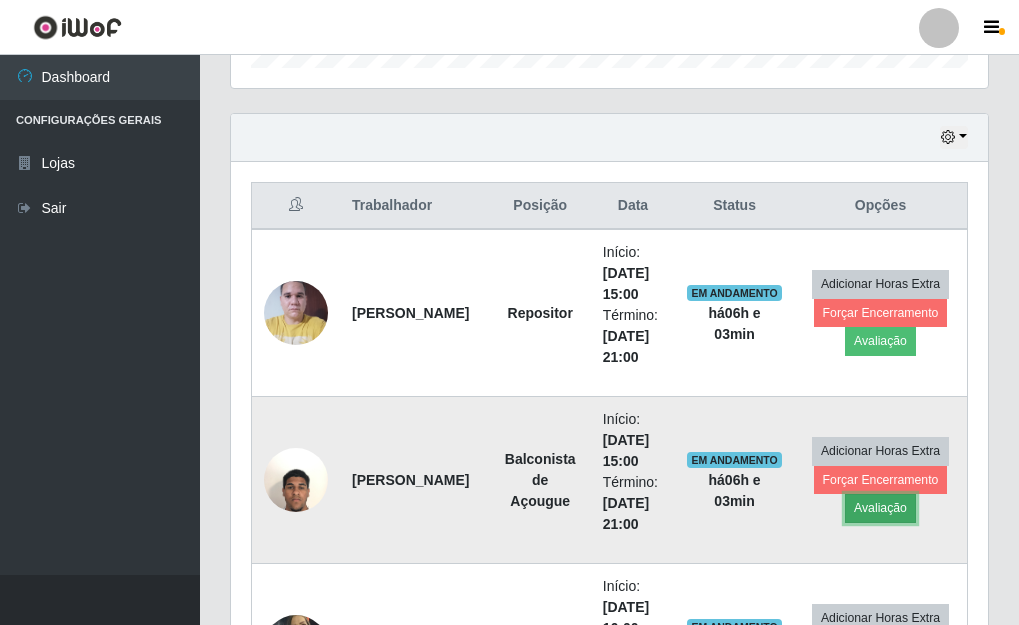 click on "Avaliação" at bounding box center (880, 508) 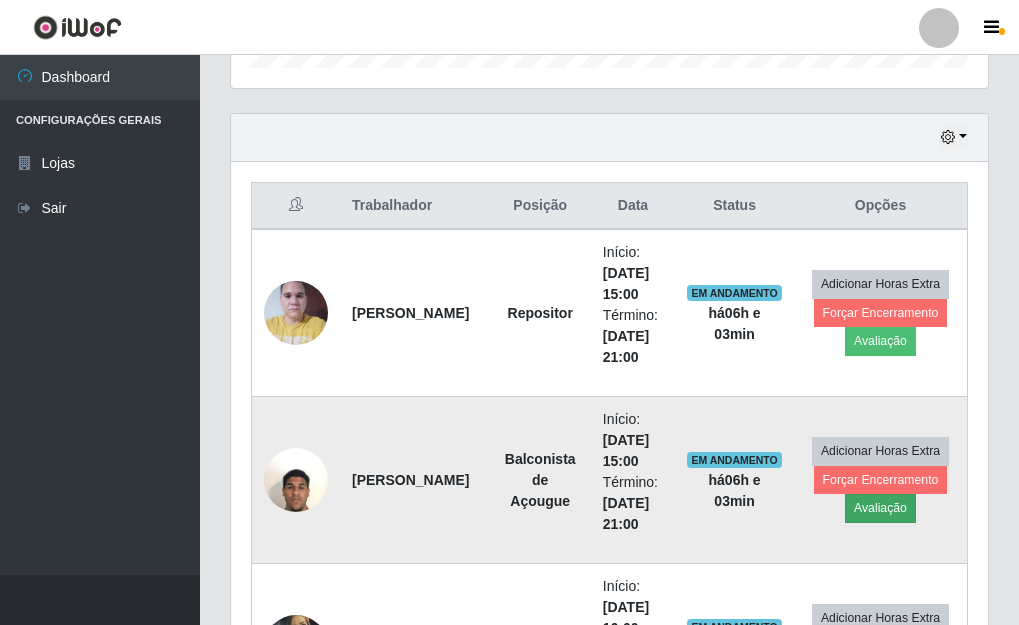 scroll, scrollTop: 999585, scrollLeft: 999255, axis: both 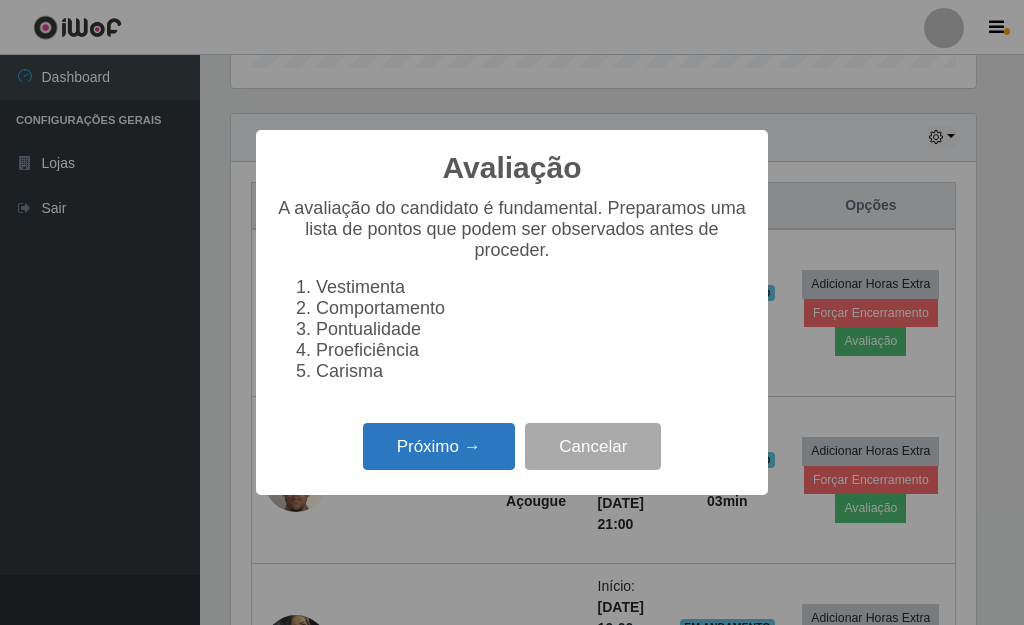 click on "Próximo →" at bounding box center (439, 446) 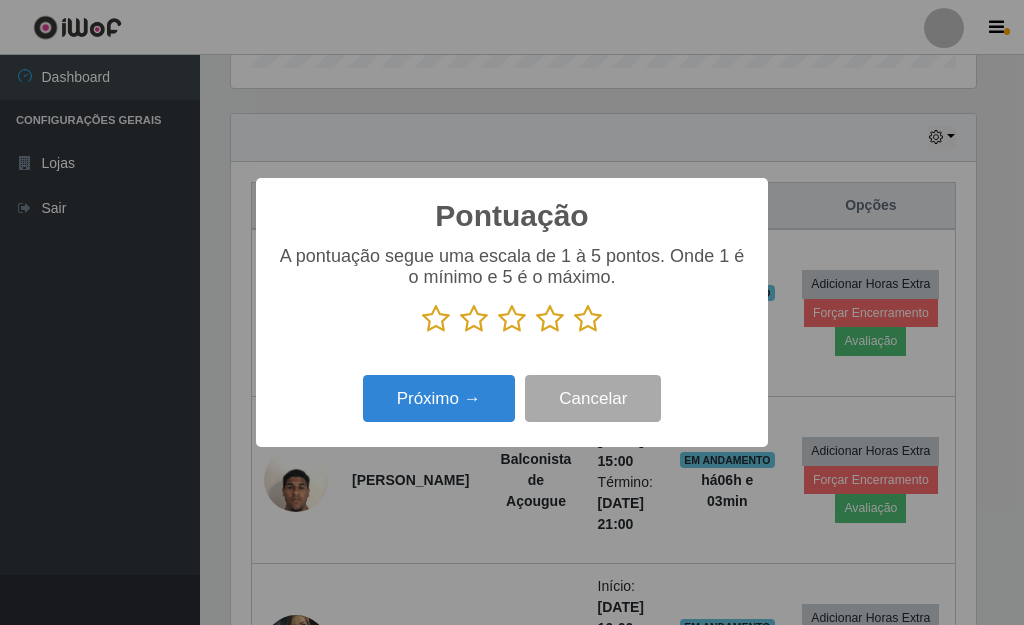 click at bounding box center [588, 319] 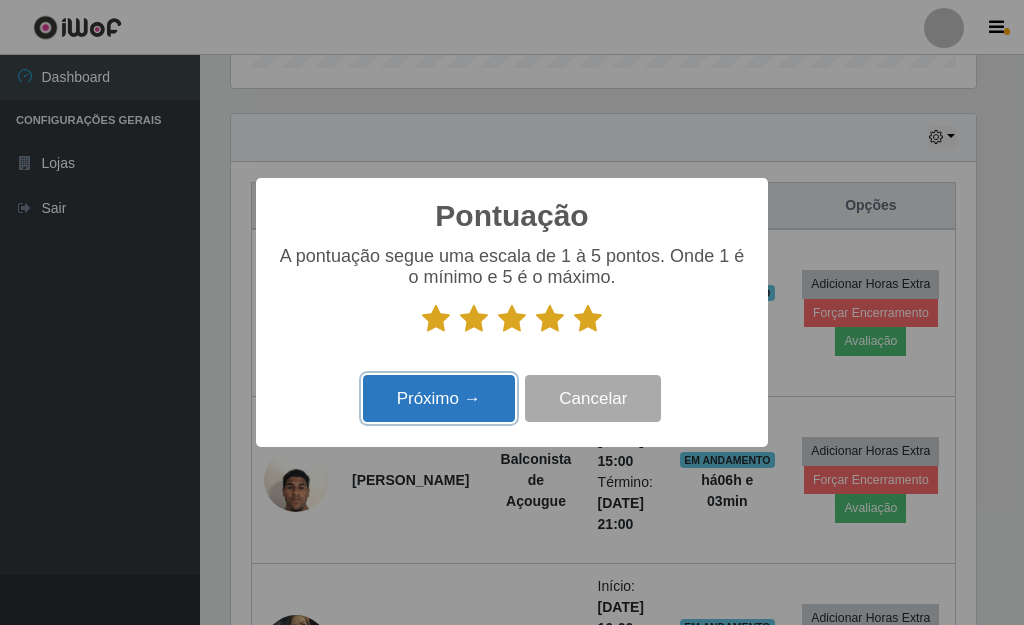 click on "Próximo →" at bounding box center [439, 398] 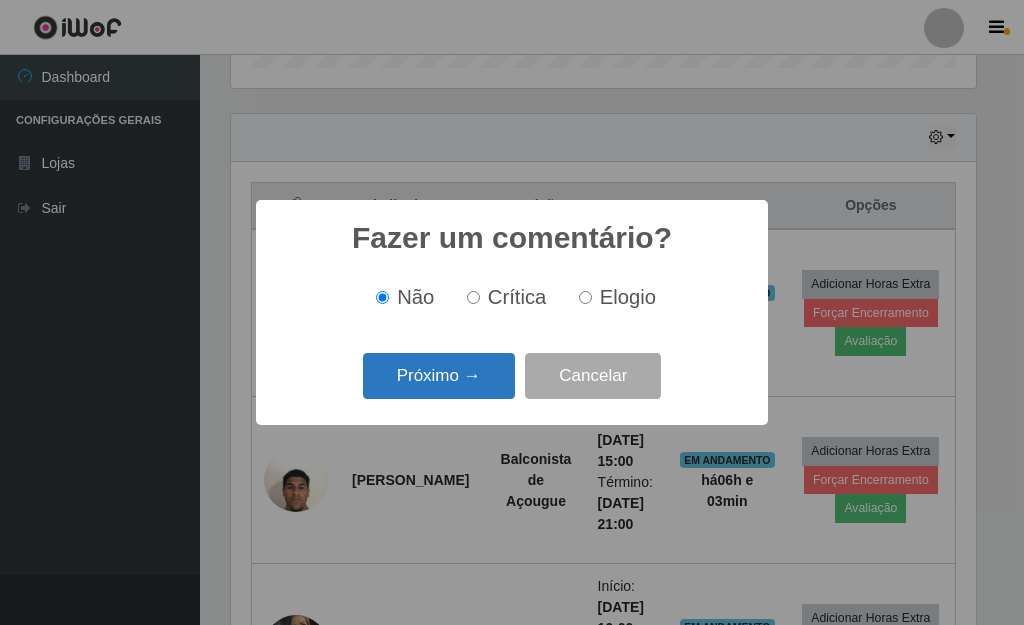 click on "Próximo →" at bounding box center [439, 376] 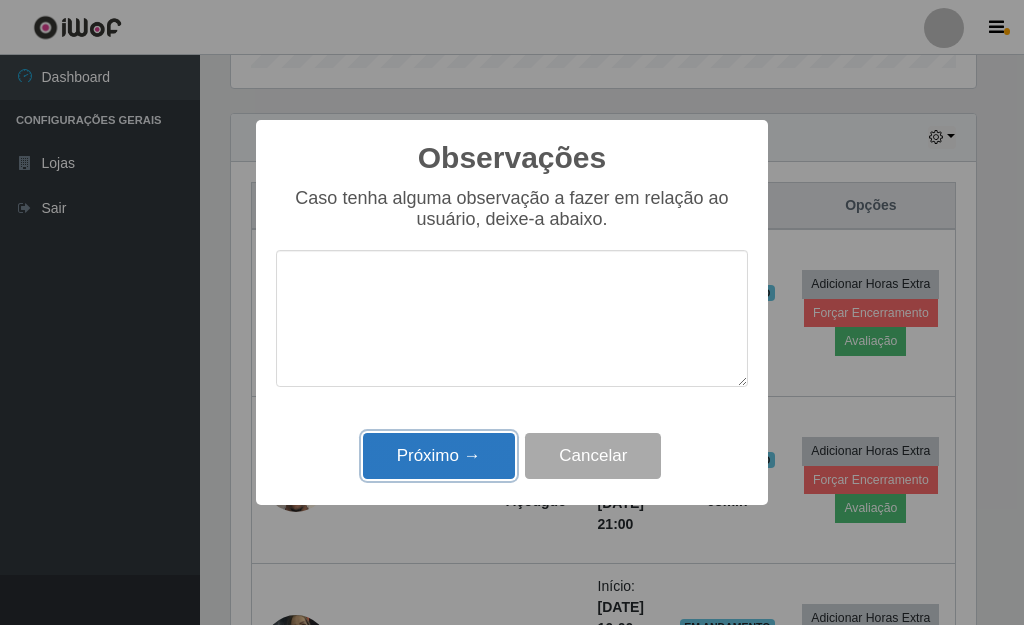 click on "Próximo →" at bounding box center [439, 456] 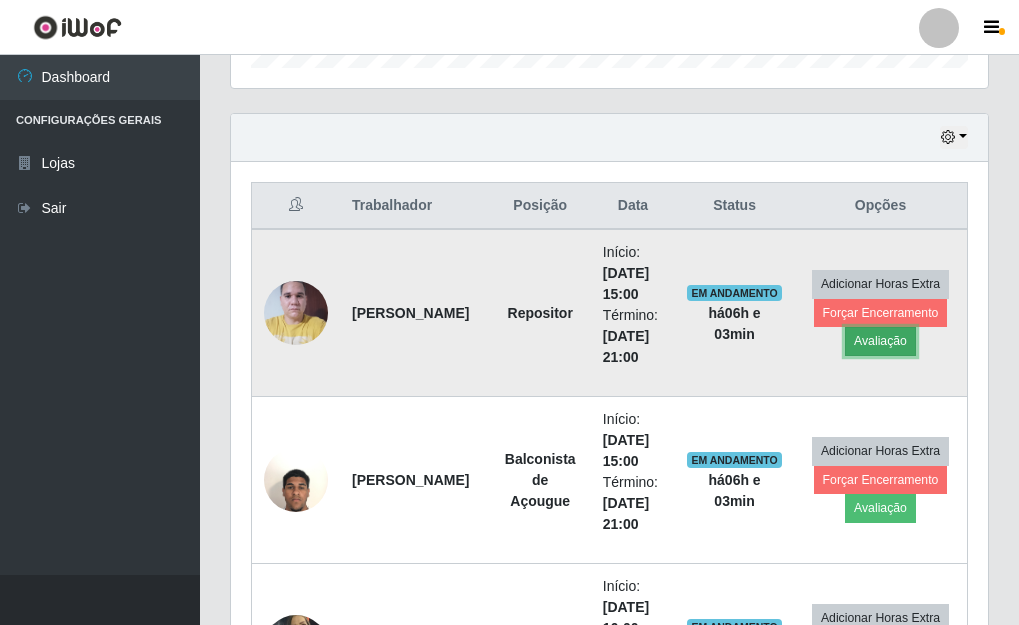 click on "Avaliação" at bounding box center (880, 341) 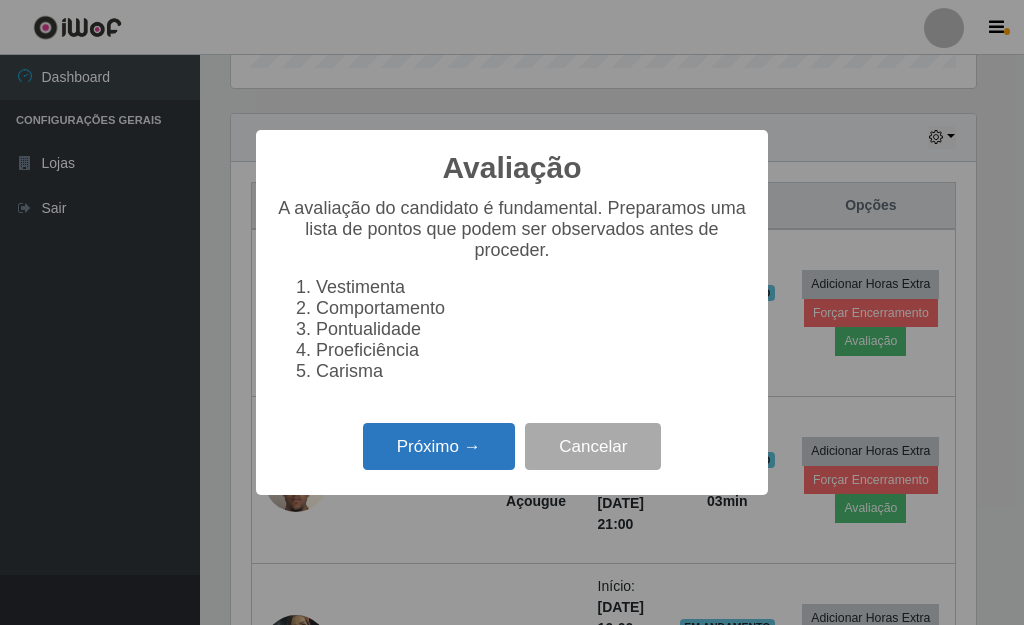 click on "Próximo →" at bounding box center (439, 446) 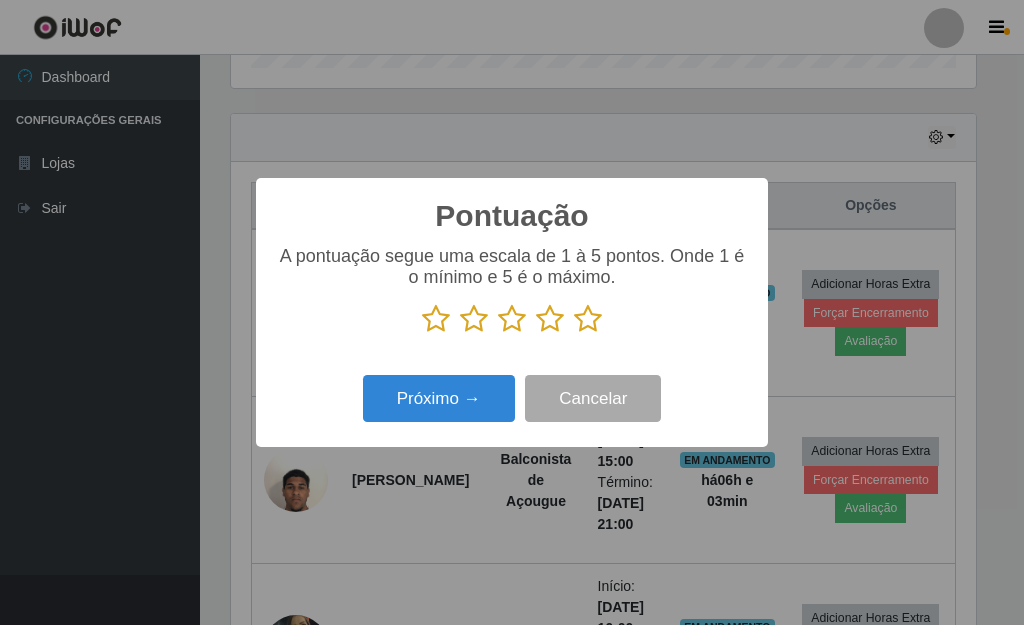 click at bounding box center [588, 319] 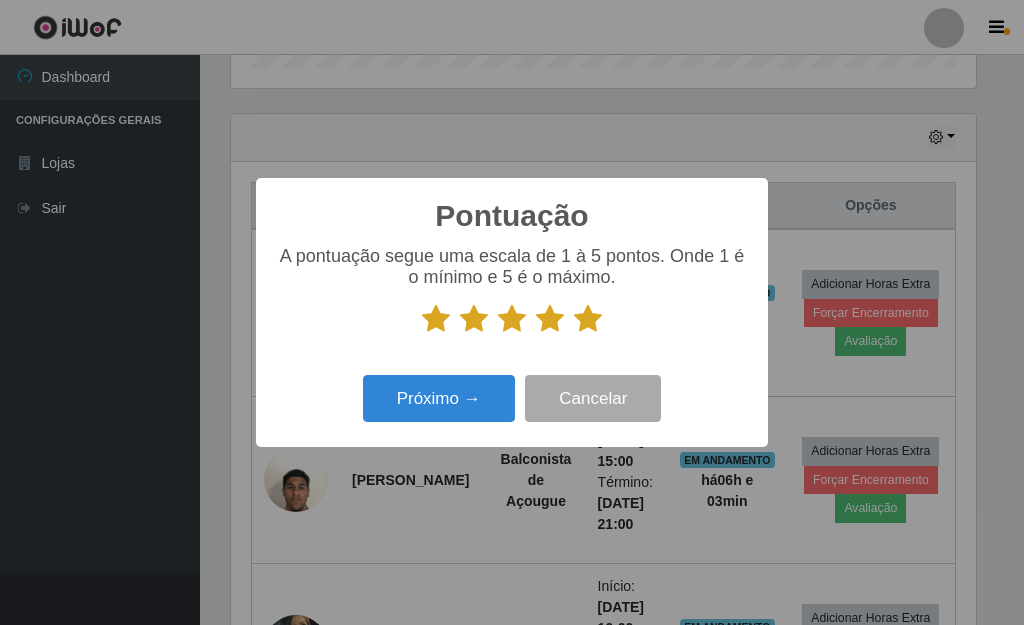 click on "Próximo → Cancelar" at bounding box center [512, 398] 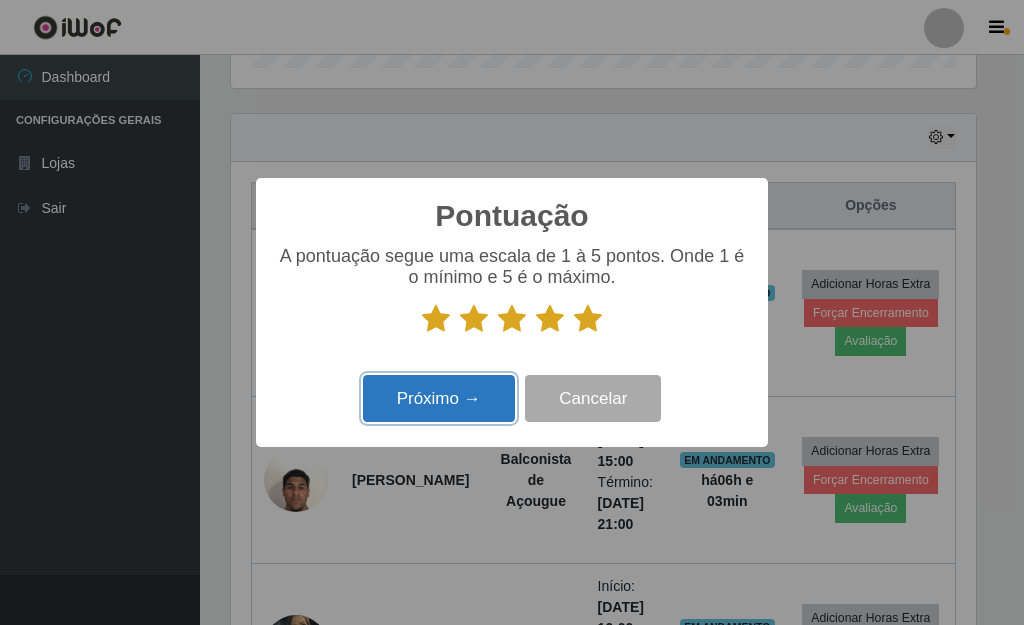 click on "Próximo →" at bounding box center [439, 398] 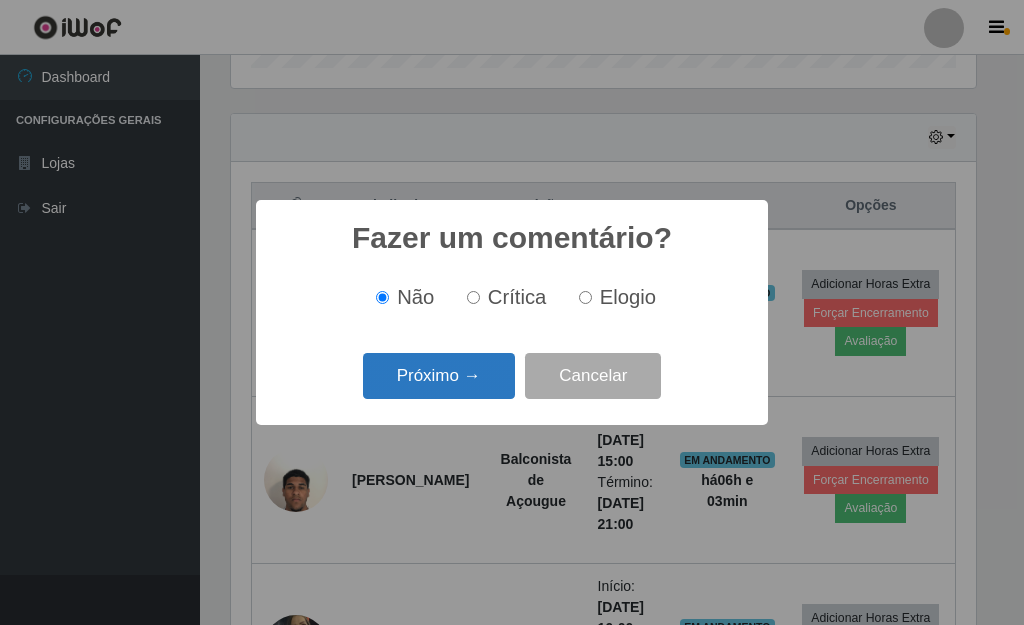 click on "Próximo →" at bounding box center [439, 376] 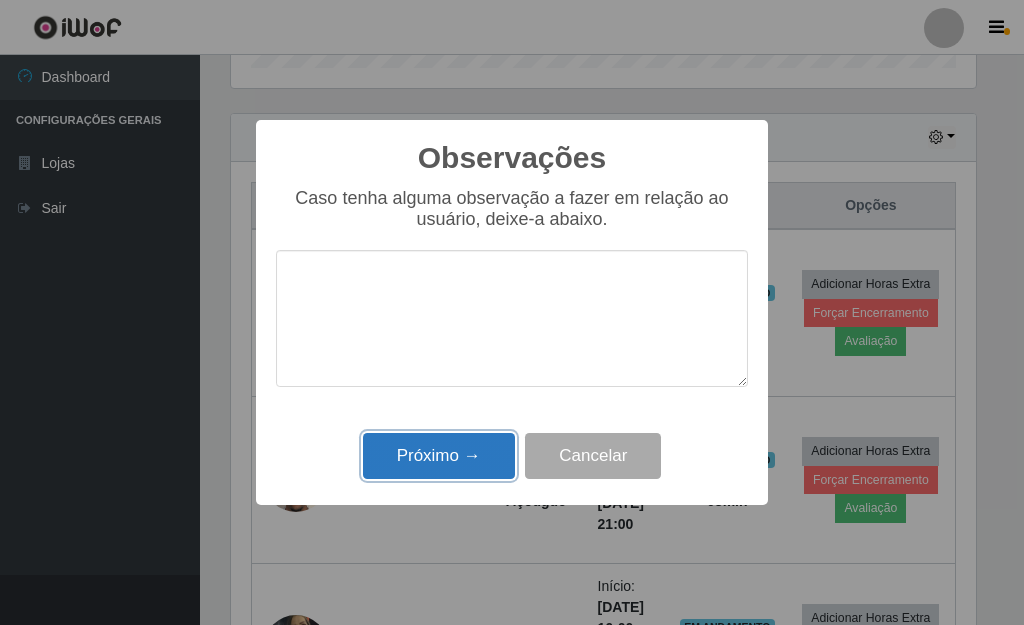 drag, startPoint x: 476, startPoint y: 454, endPoint x: 487, endPoint y: 452, distance: 11.18034 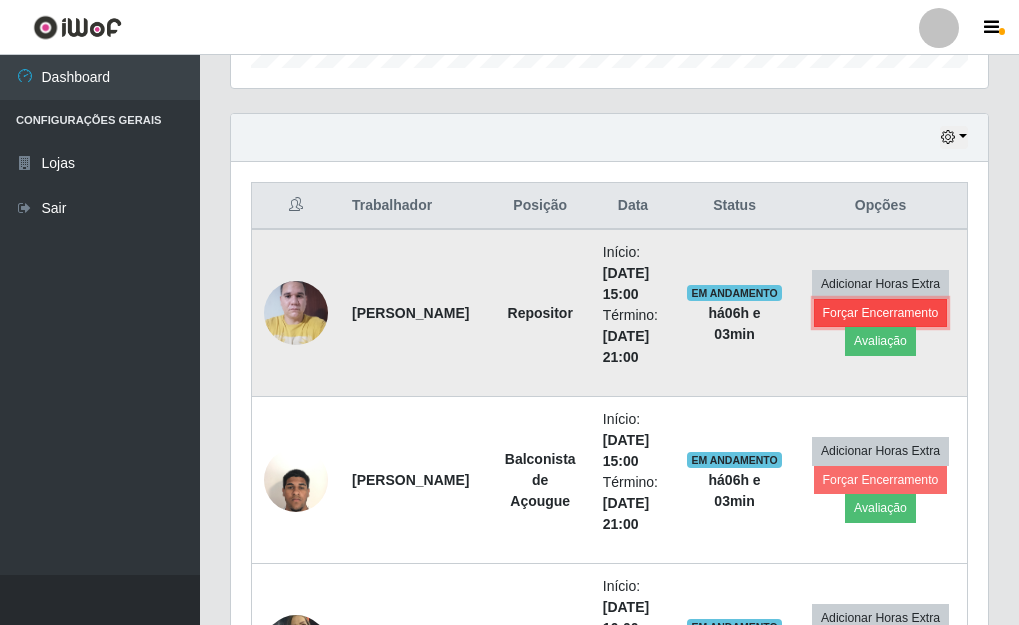 click on "Forçar Encerramento" at bounding box center (881, 313) 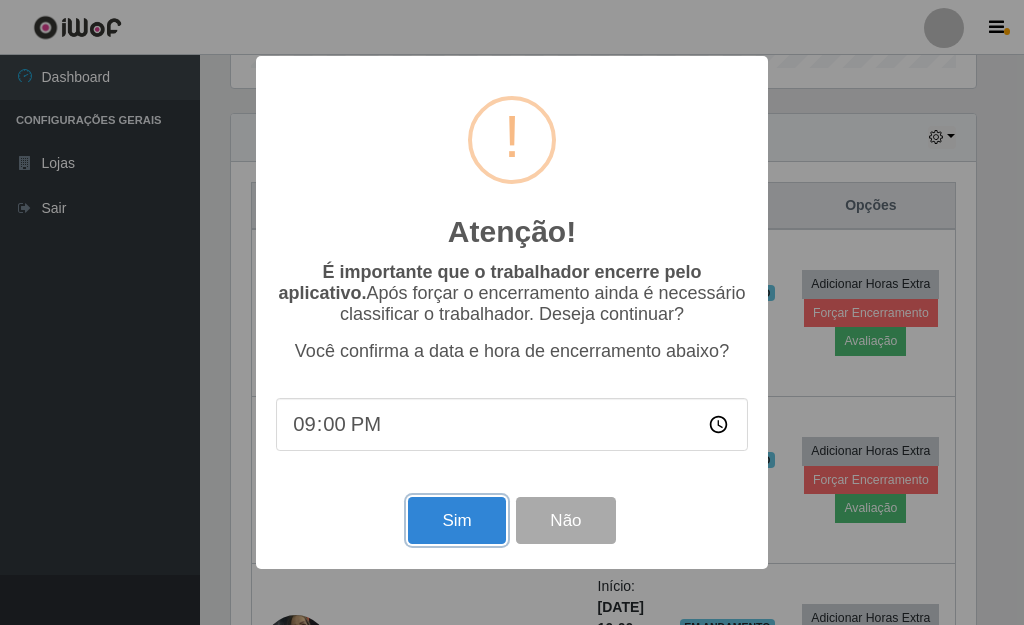drag, startPoint x: 473, startPoint y: 529, endPoint x: 485, endPoint y: 533, distance: 12.649111 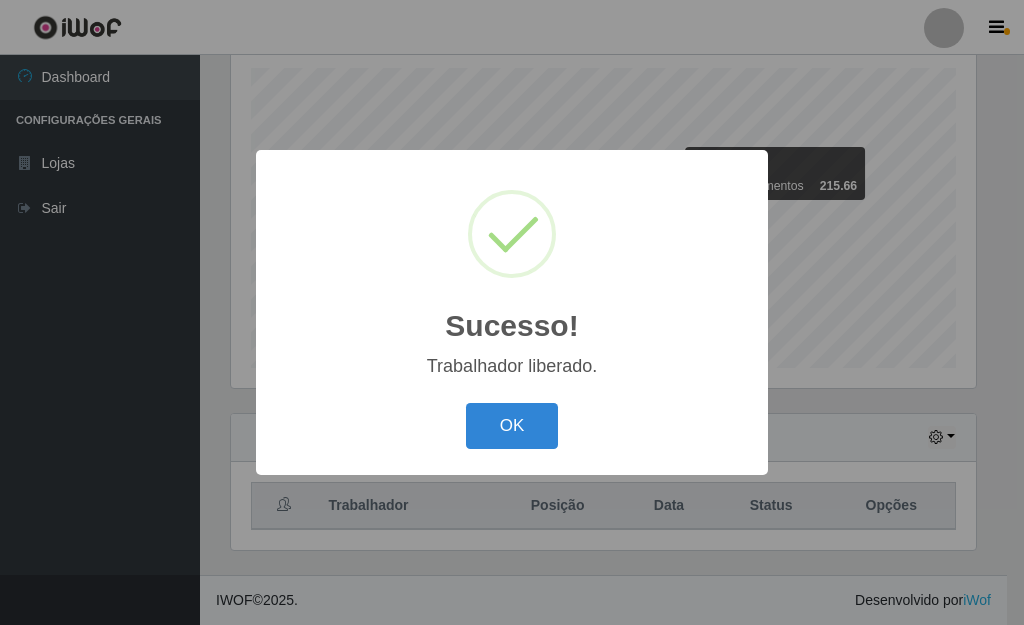 drag, startPoint x: 529, startPoint y: 422, endPoint x: 580, endPoint y: 451, distance: 58.66856 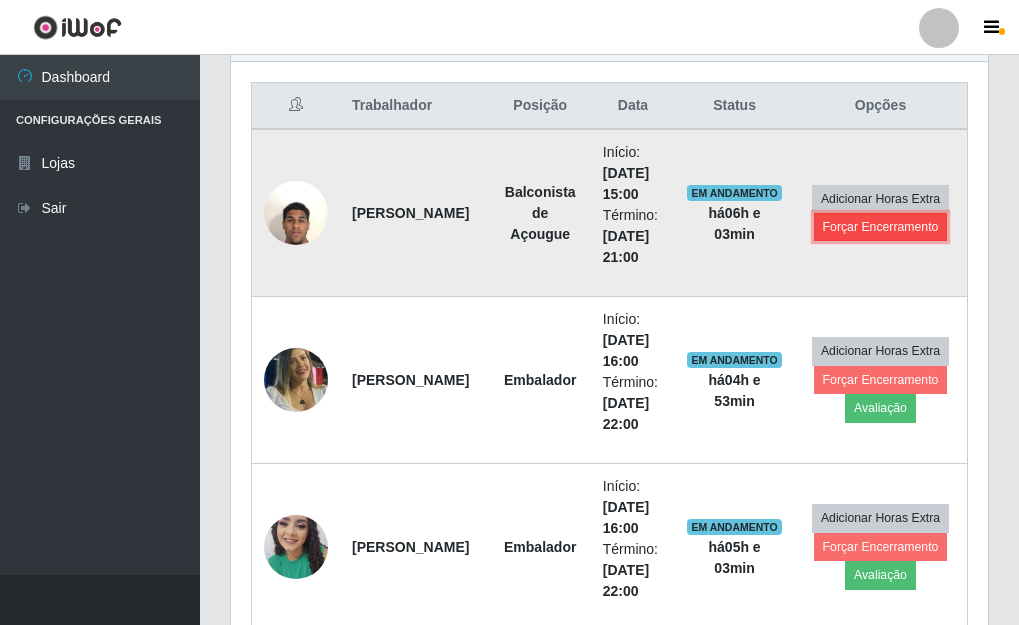 click on "Forçar Encerramento" at bounding box center (881, 227) 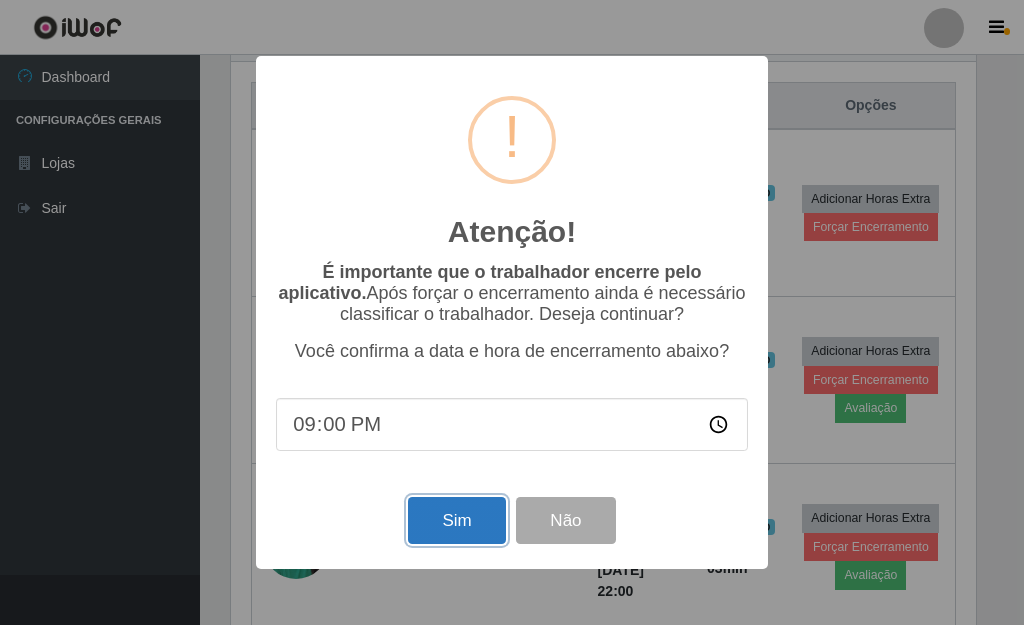 click on "Sim" at bounding box center (456, 520) 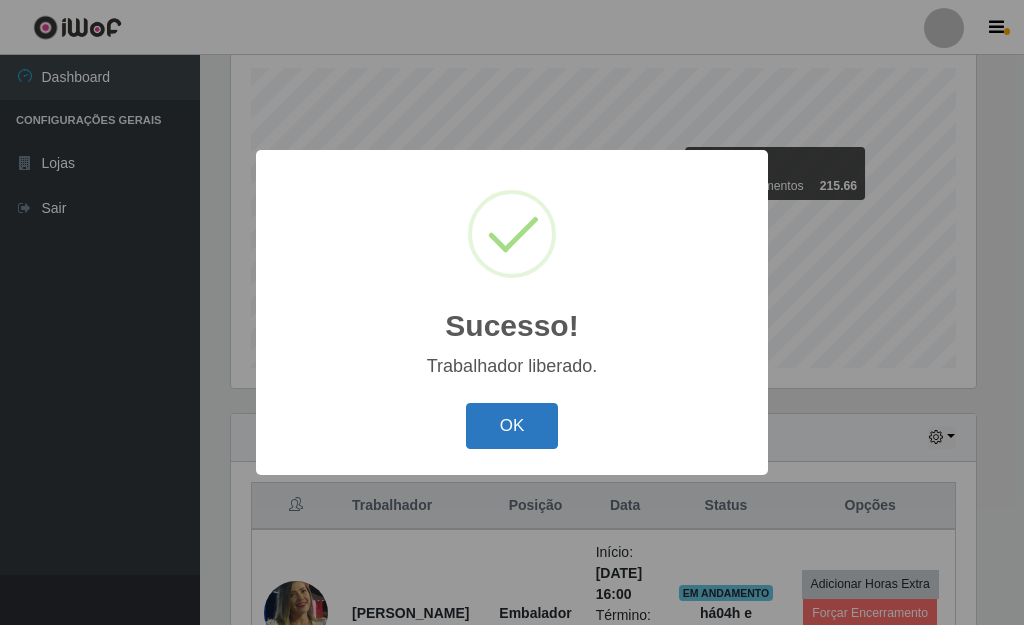 click on "OK" at bounding box center (512, 426) 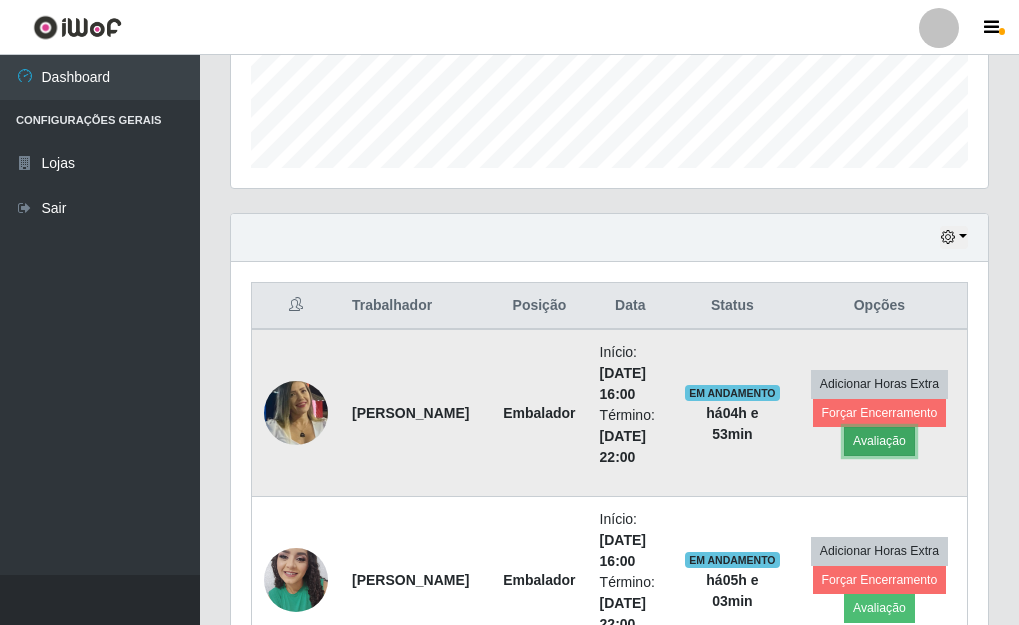 click on "Avaliação" at bounding box center [879, 441] 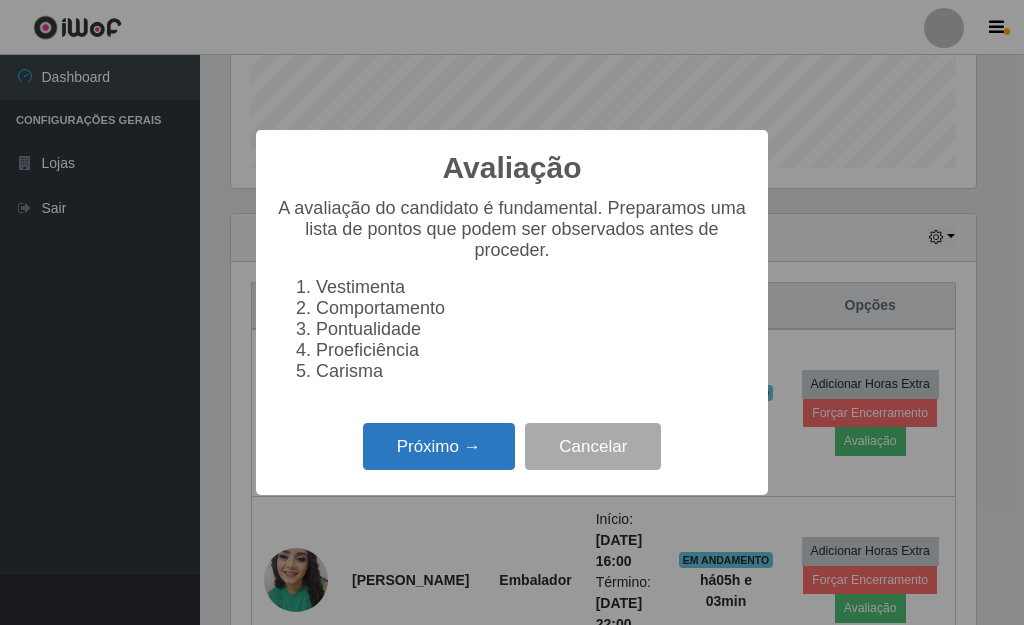 click on "Próximo →" at bounding box center [439, 446] 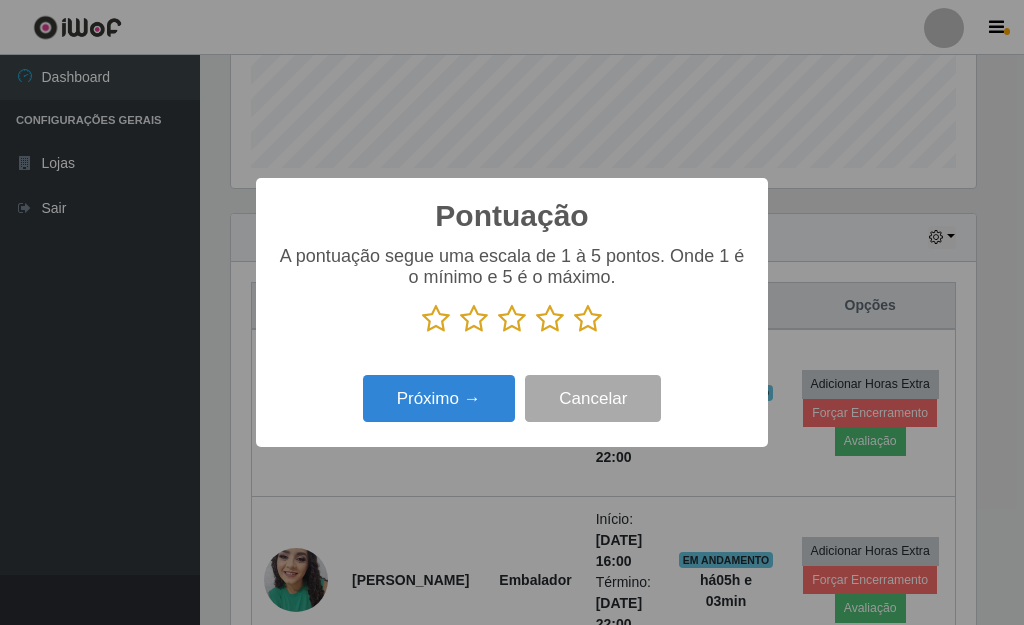 click at bounding box center [550, 319] 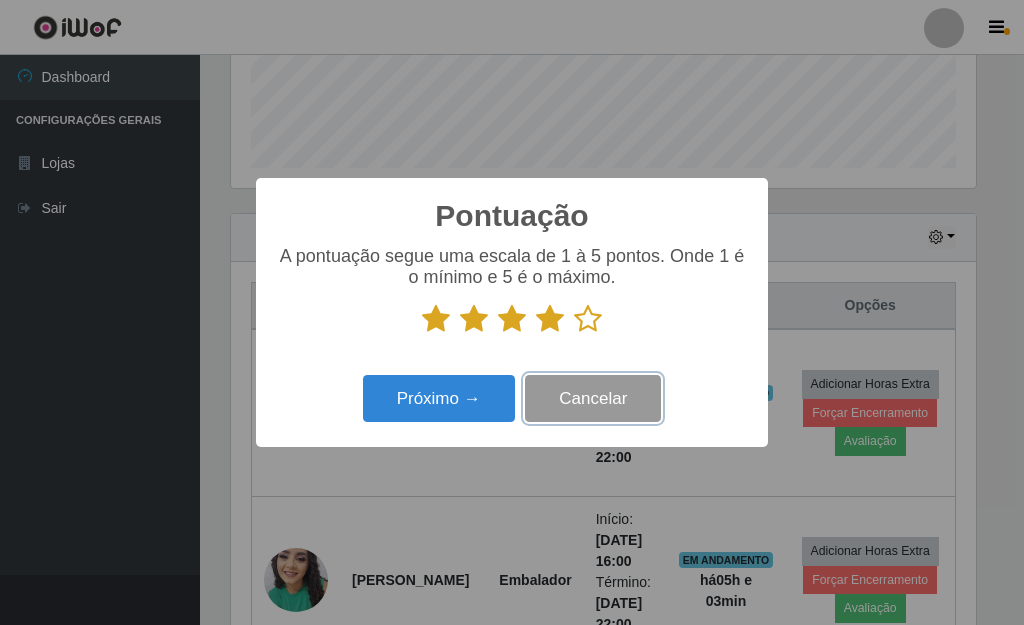 click on "Cancelar" at bounding box center (593, 398) 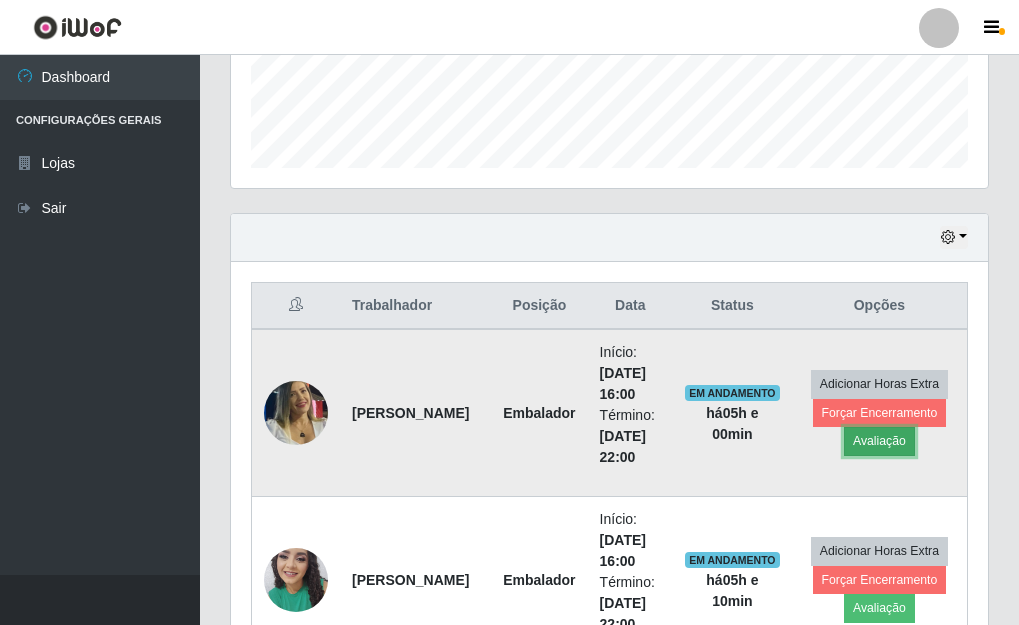 click on "Avaliação" at bounding box center [879, 441] 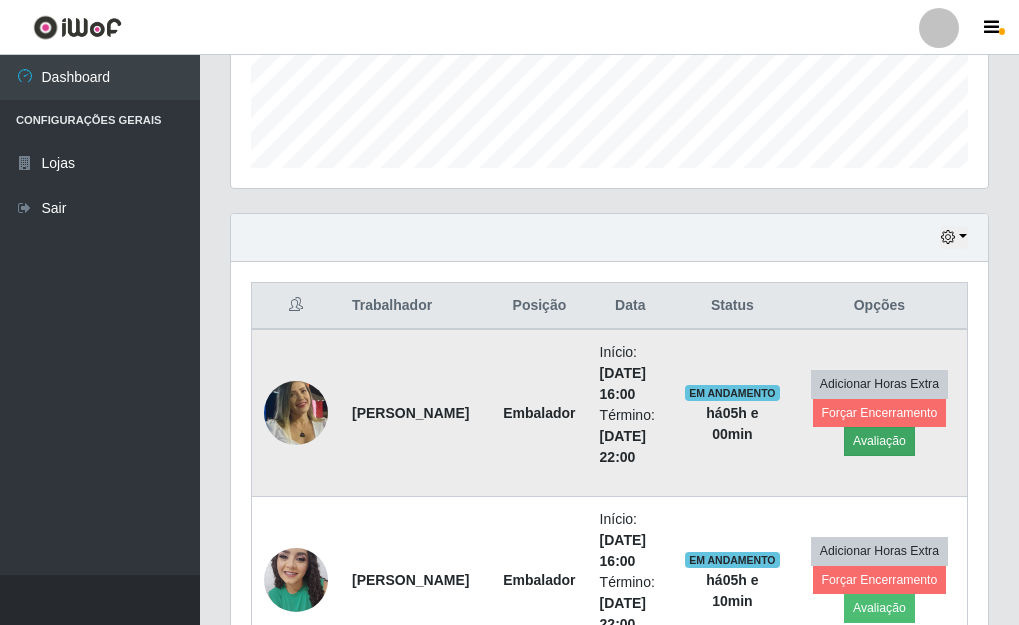 scroll, scrollTop: 999585, scrollLeft: 999255, axis: both 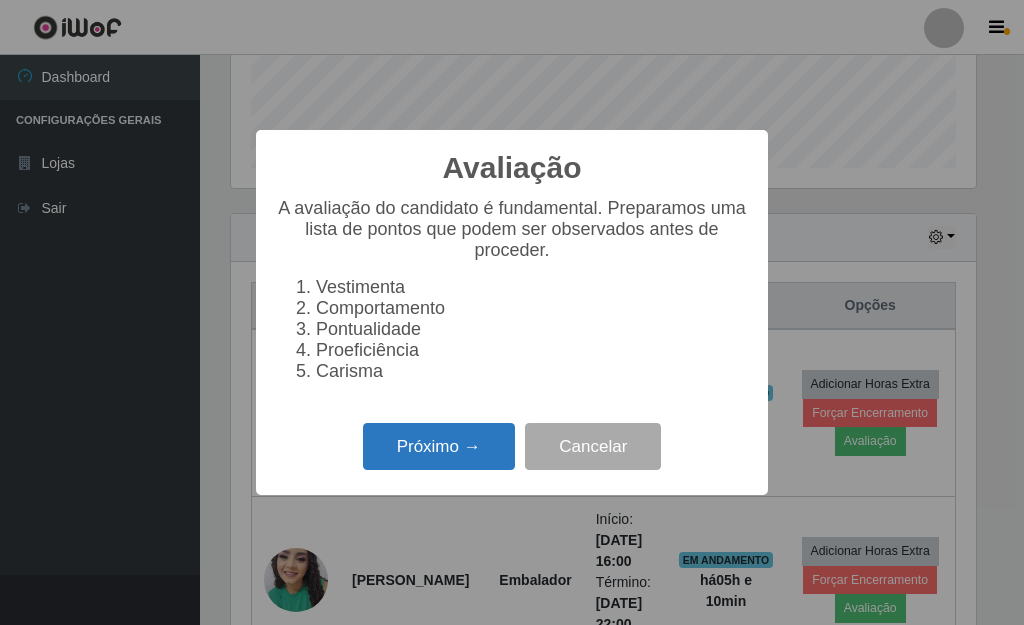 click on "Próximo →" at bounding box center (439, 446) 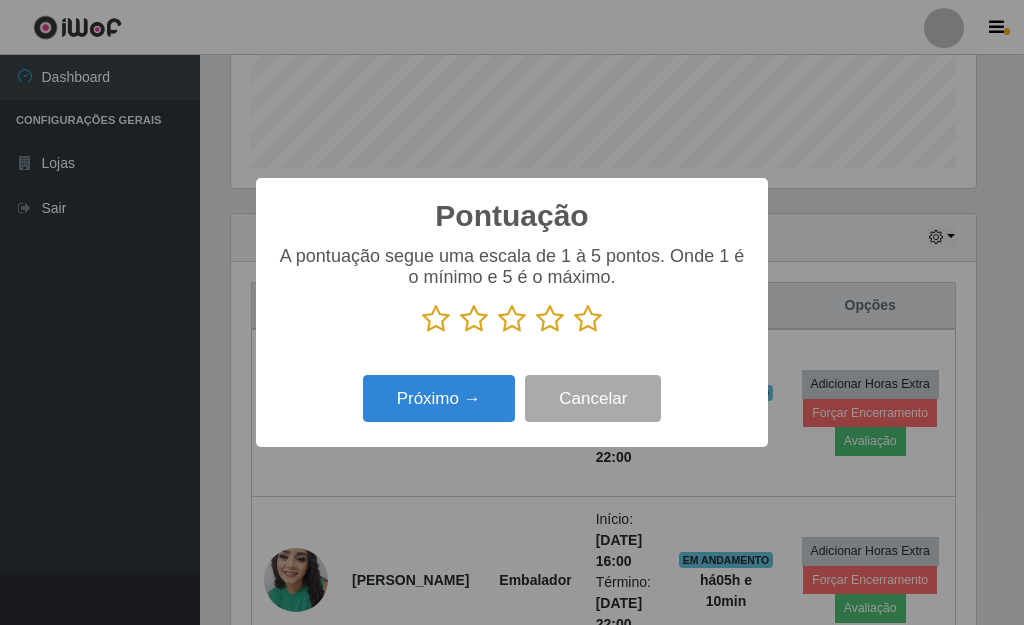 click at bounding box center (550, 319) 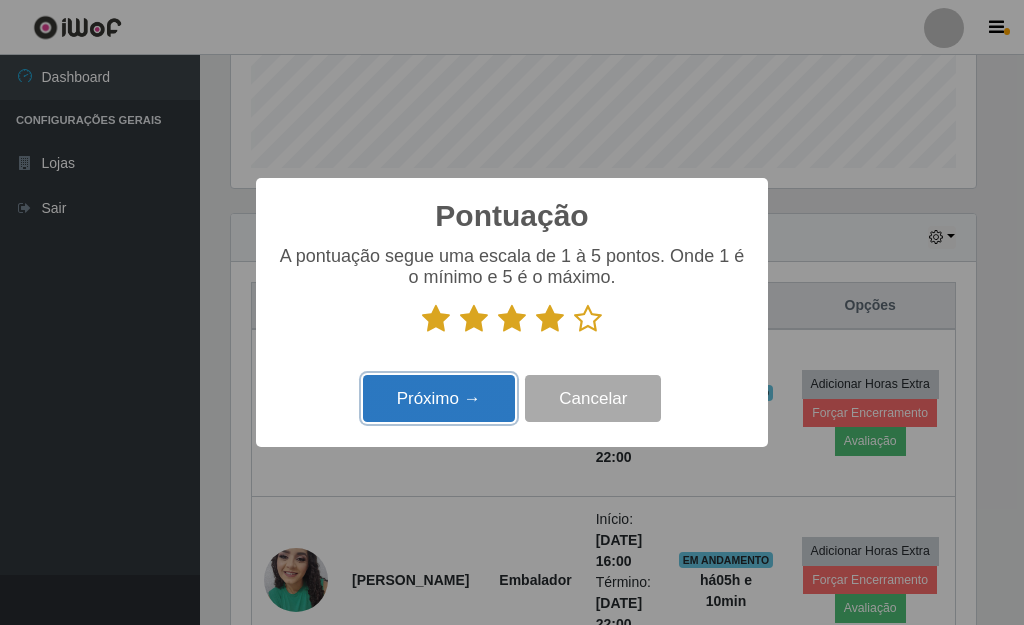 click on "Próximo →" at bounding box center (439, 398) 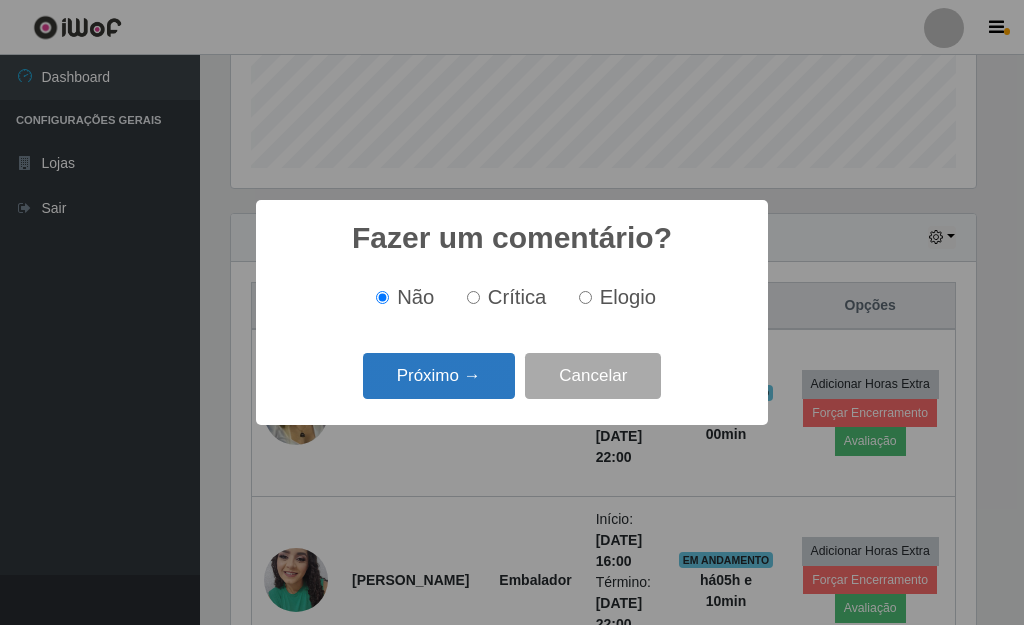 click on "Próximo →" at bounding box center (439, 376) 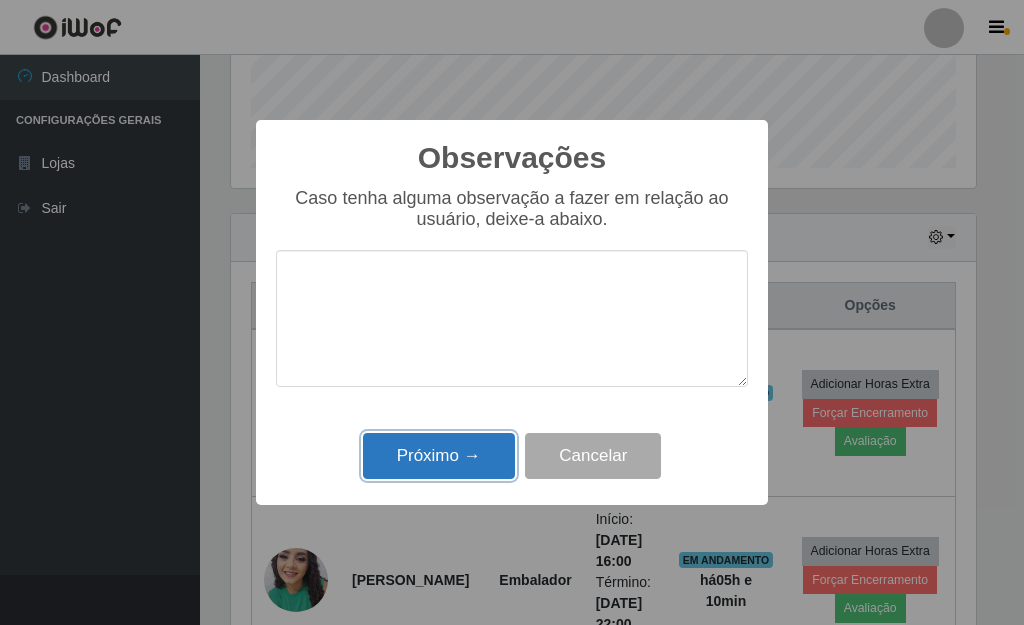 click on "Próximo →" at bounding box center (439, 456) 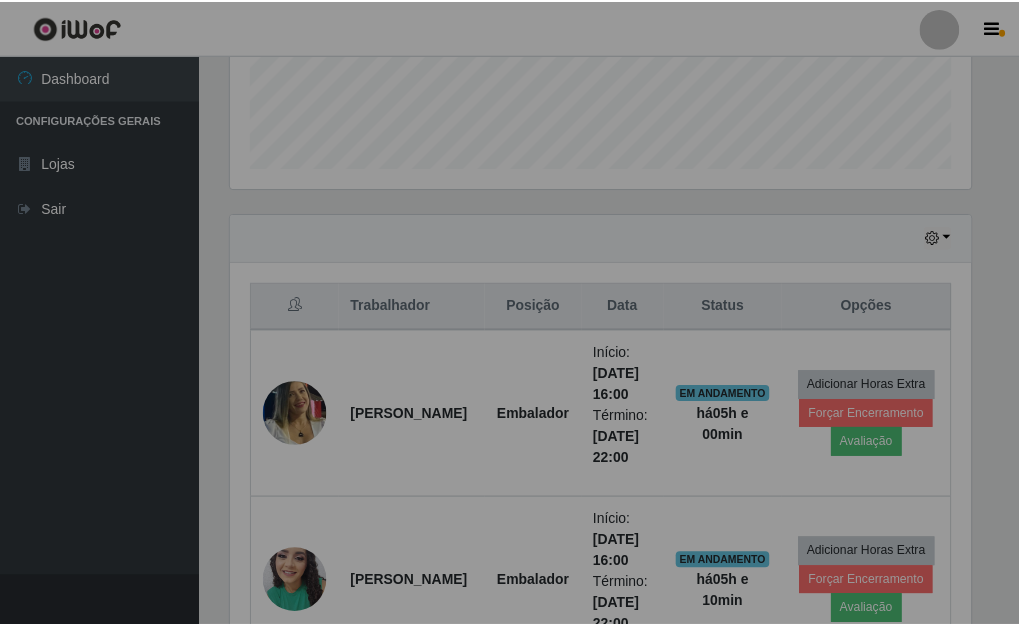 scroll, scrollTop: 999585, scrollLeft: 999243, axis: both 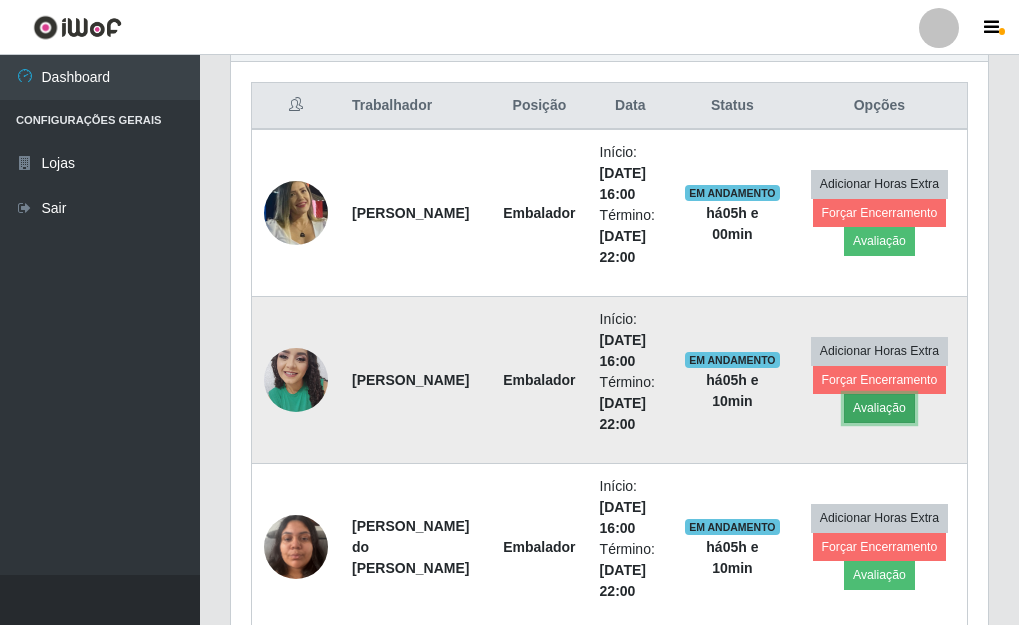 click on "Avaliação" at bounding box center [879, 408] 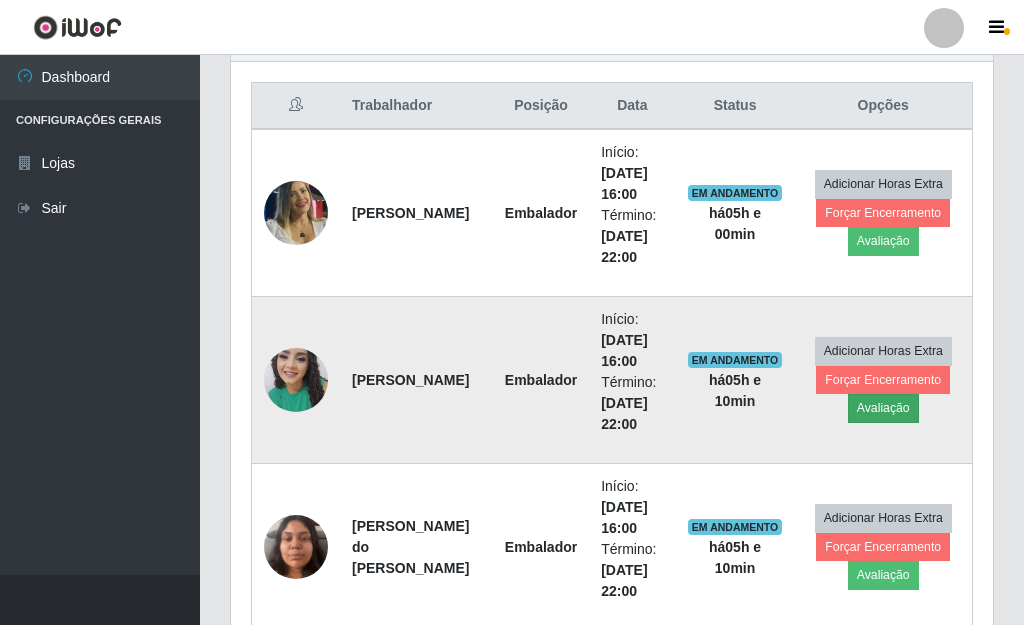 scroll, scrollTop: 999585, scrollLeft: 999255, axis: both 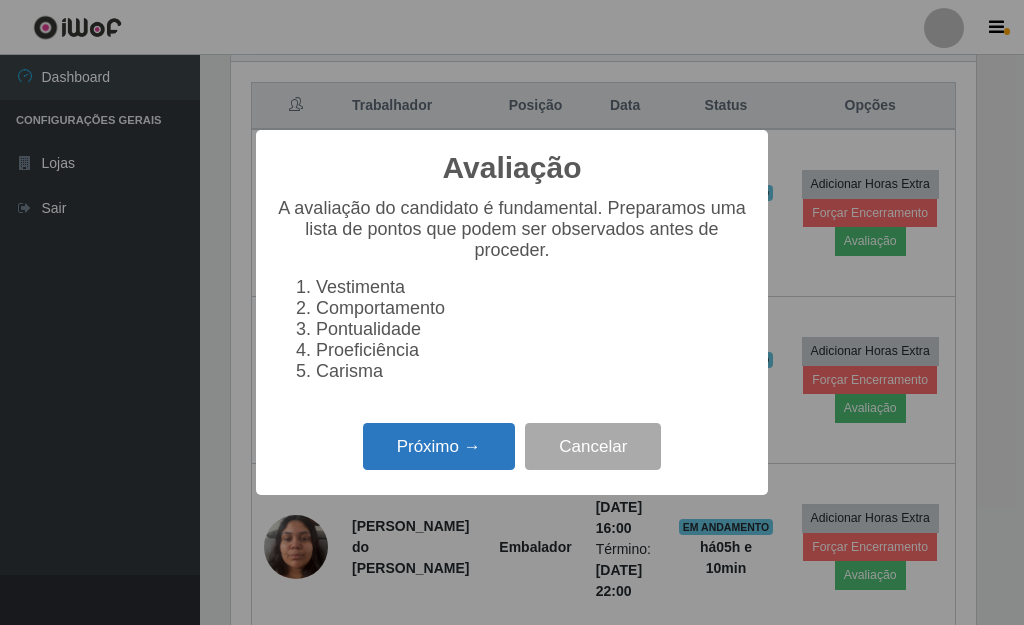 click on "Próximo →" at bounding box center (439, 446) 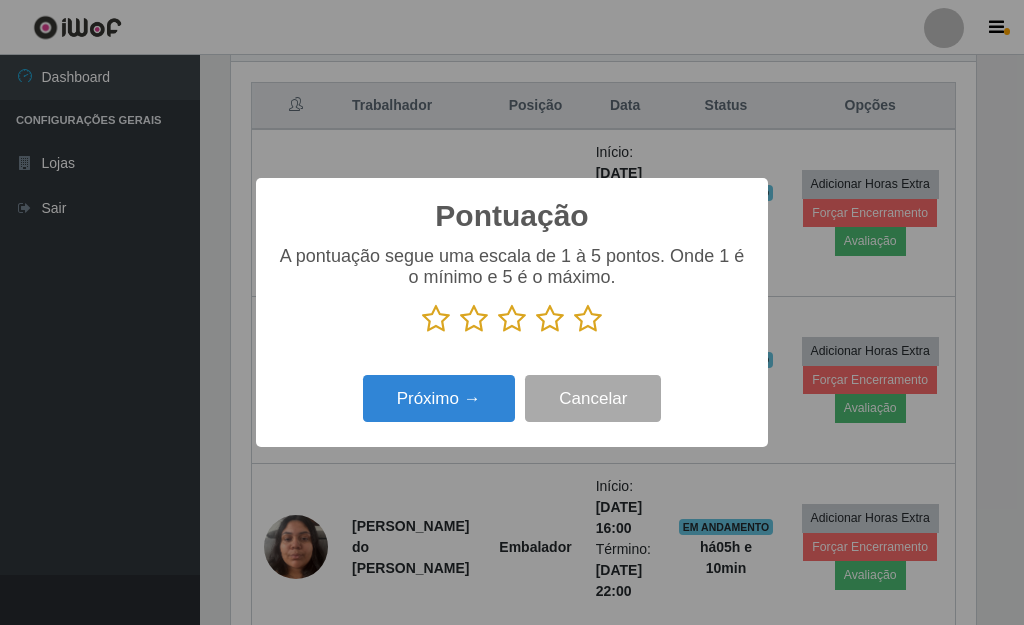 click at bounding box center [588, 319] 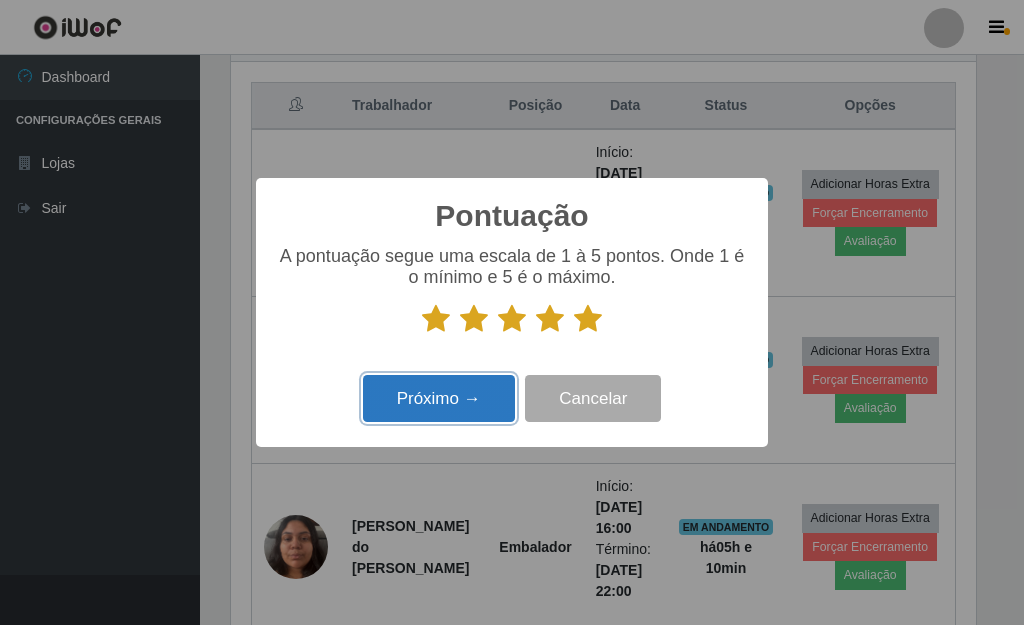 click on "Próximo →" at bounding box center [439, 398] 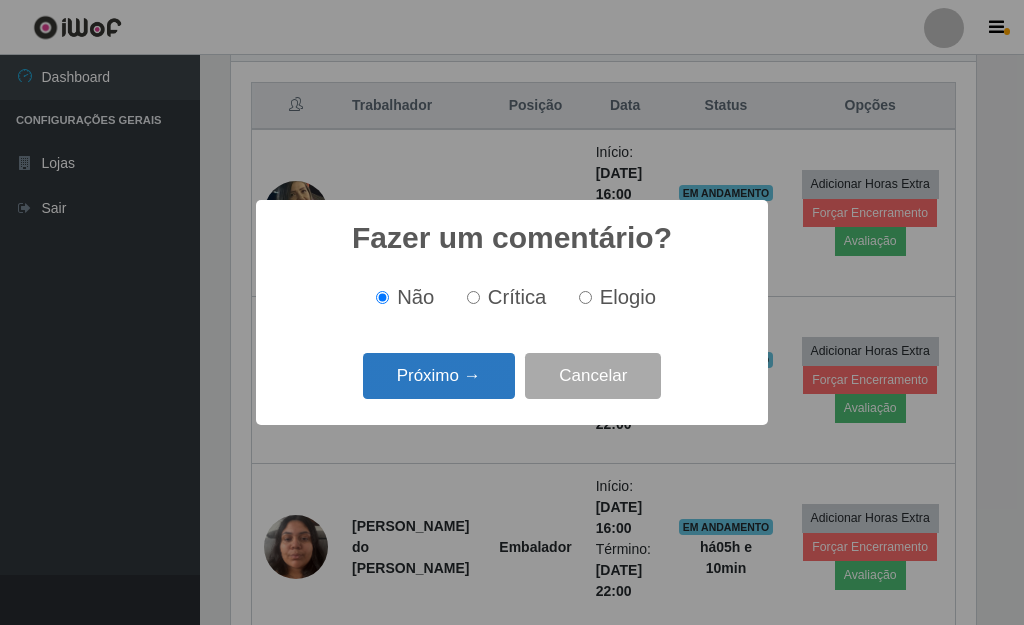 click on "Próximo →" at bounding box center (439, 376) 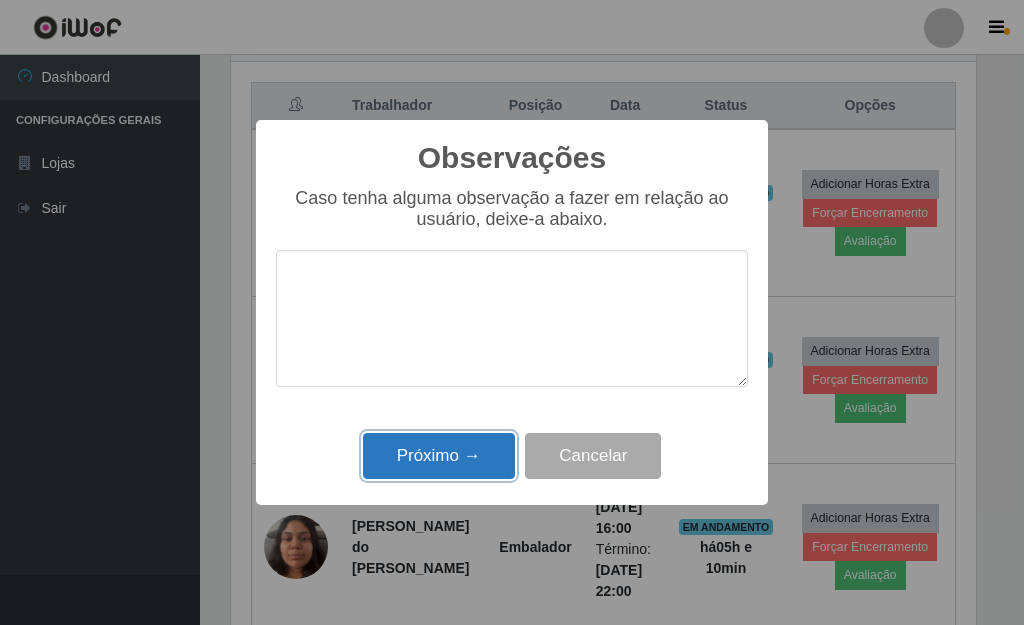 click on "Próximo →" at bounding box center [439, 456] 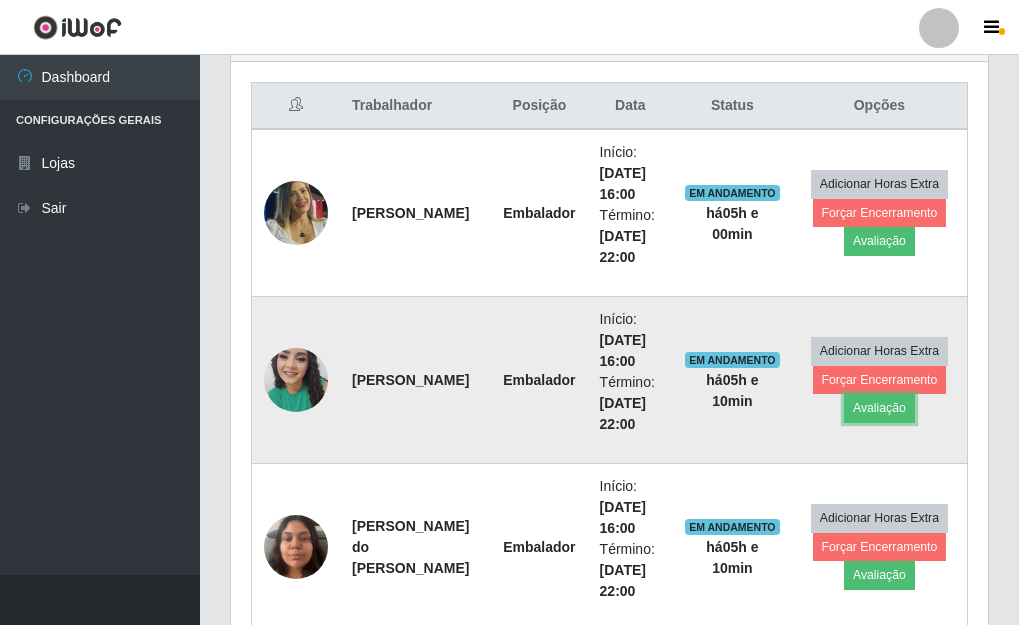 scroll, scrollTop: 999585, scrollLeft: 999243, axis: both 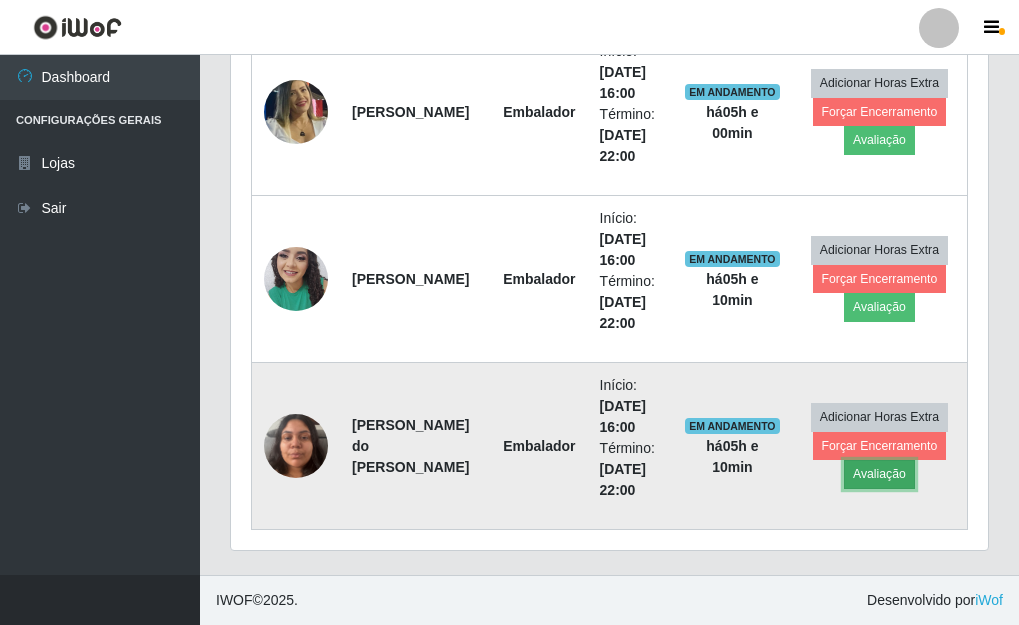 click on "Avaliação" at bounding box center (879, 474) 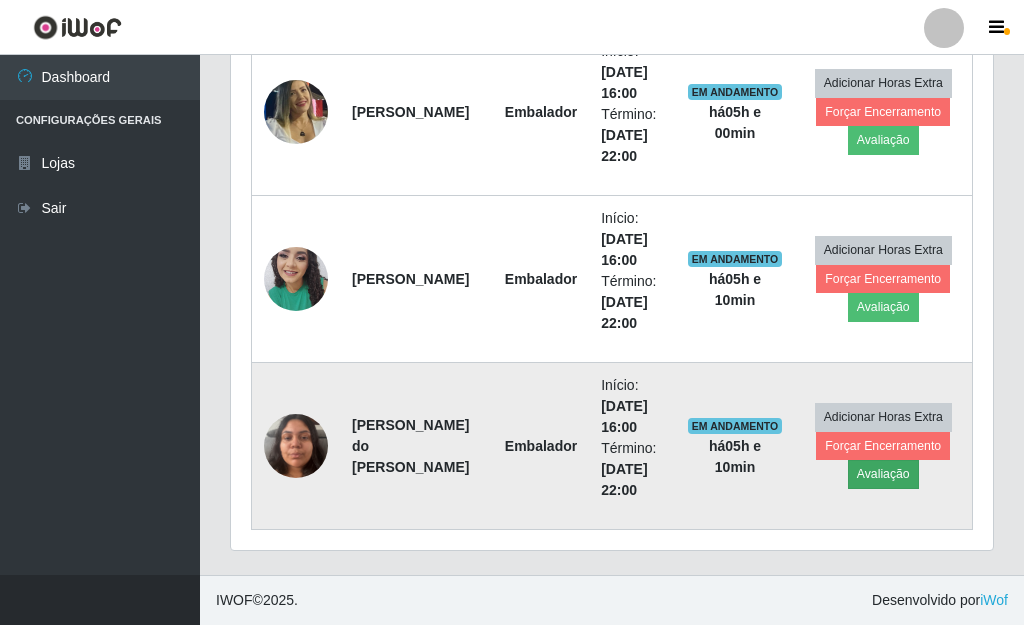 scroll, scrollTop: 999585, scrollLeft: 999255, axis: both 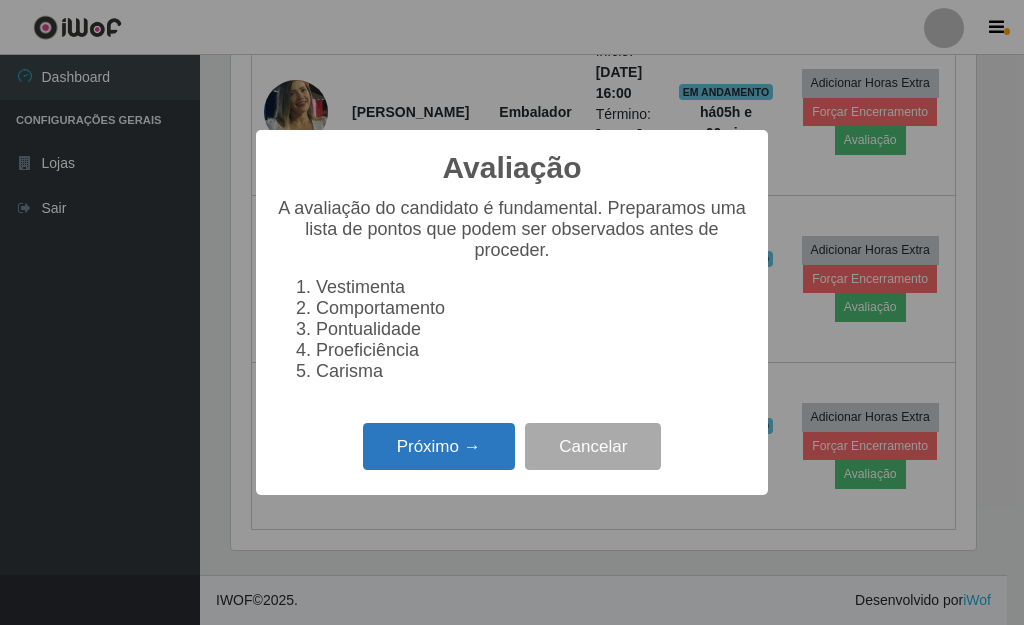 click on "Próximo →" at bounding box center [439, 446] 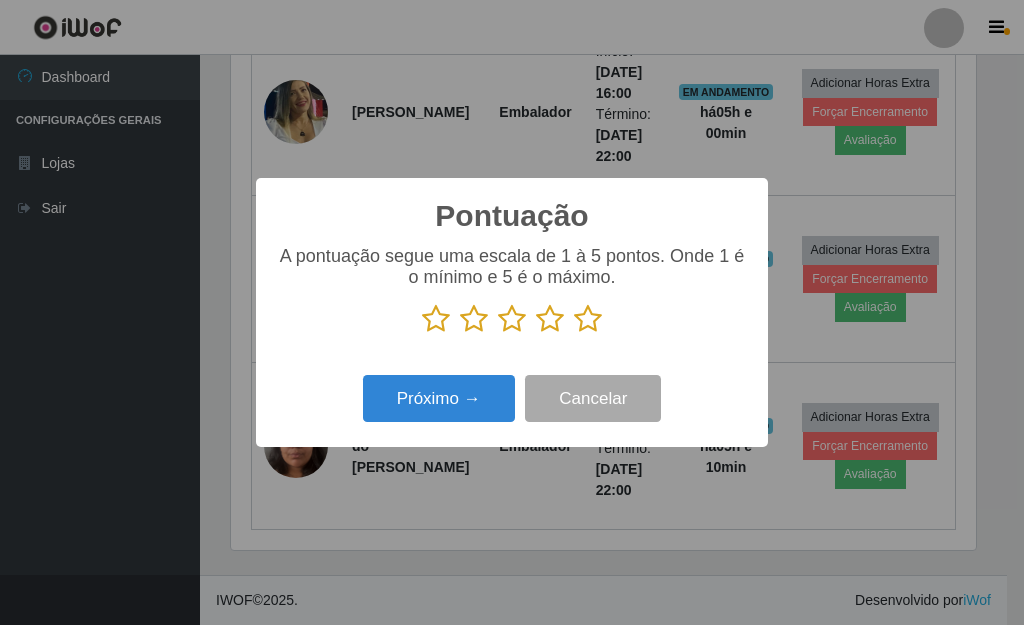 click at bounding box center (588, 319) 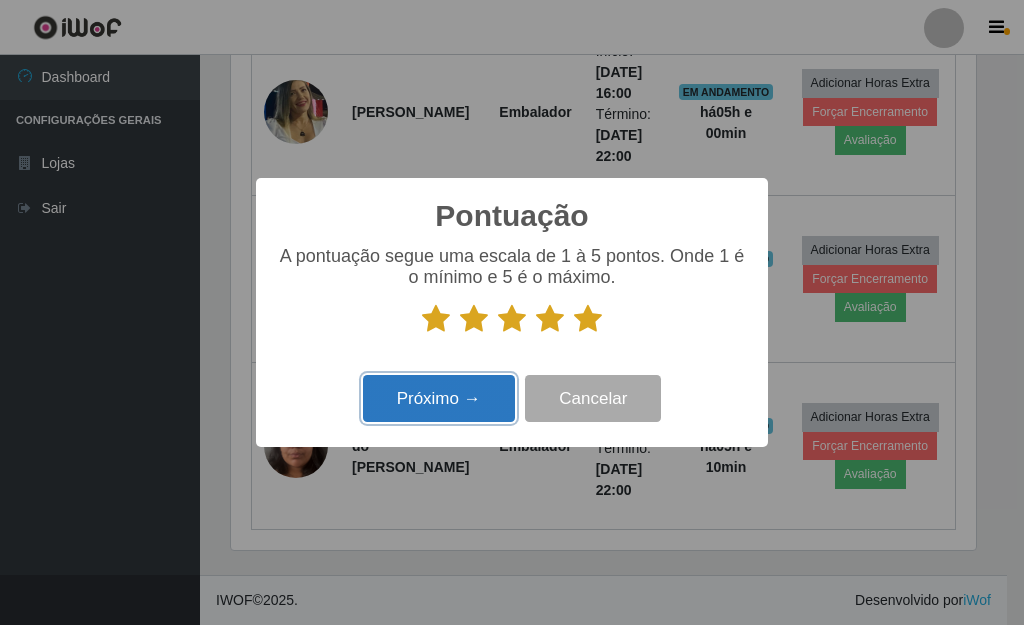 click on "Próximo →" at bounding box center [439, 398] 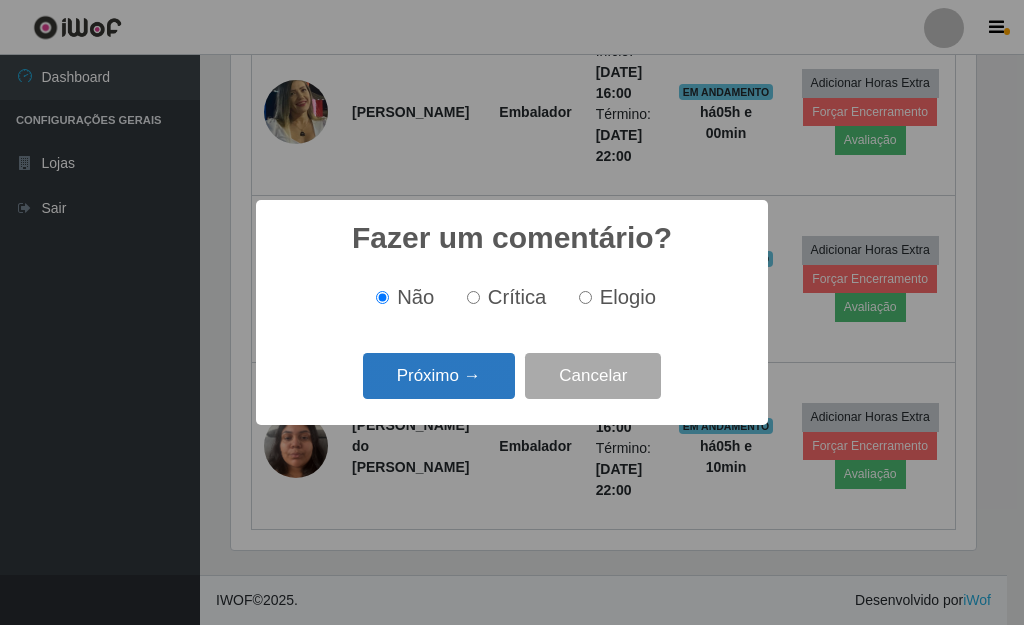 click on "Próximo →" at bounding box center (439, 376) 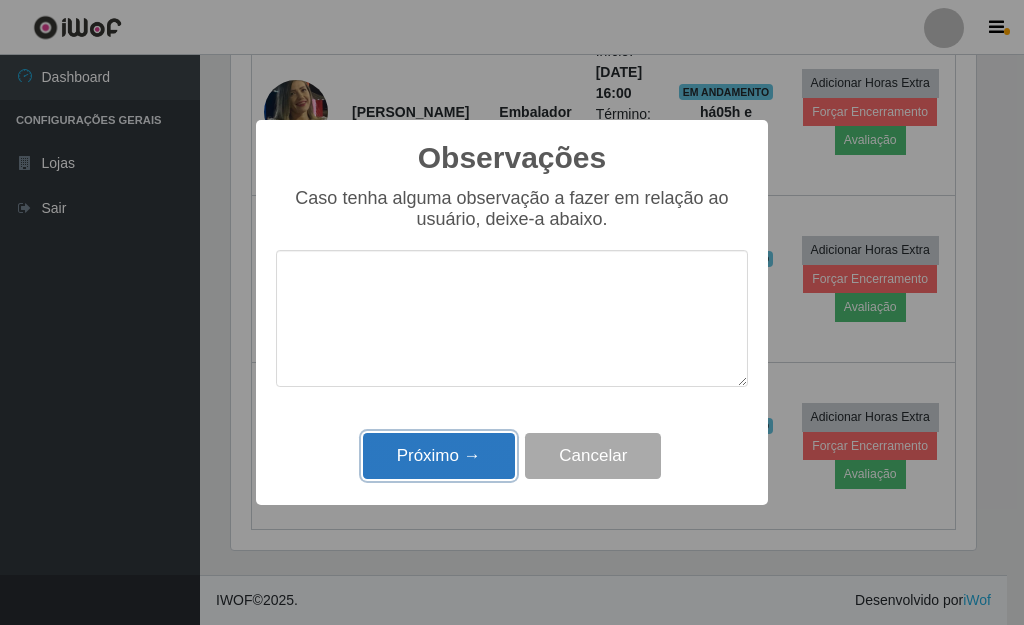 click on "Próximo →" at bounding box center [439, 456] 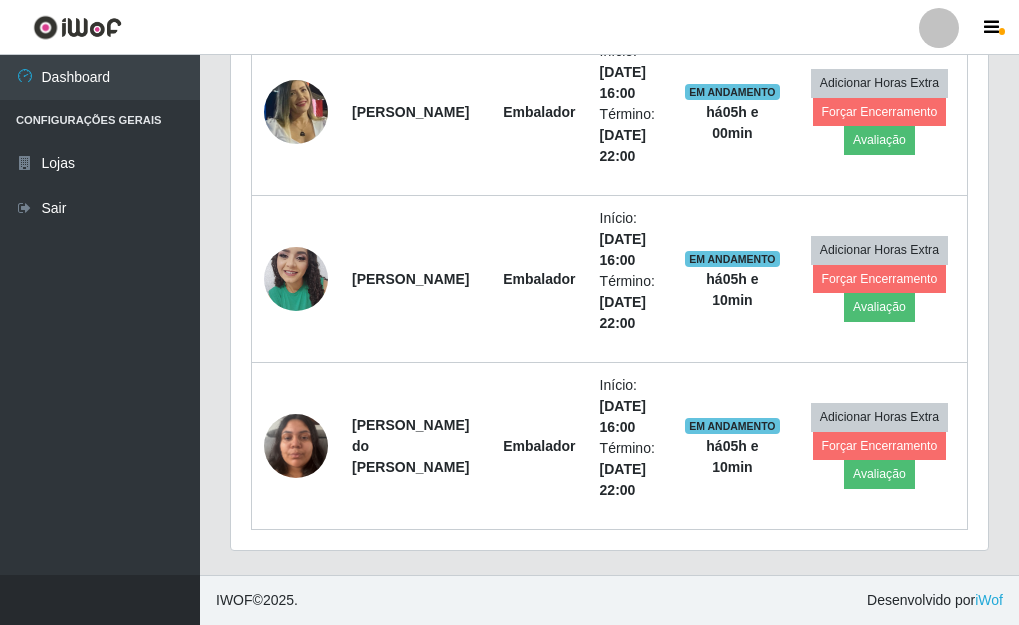 scroll, scrollTop: 999585, scrollLeft: 999243, axis: both 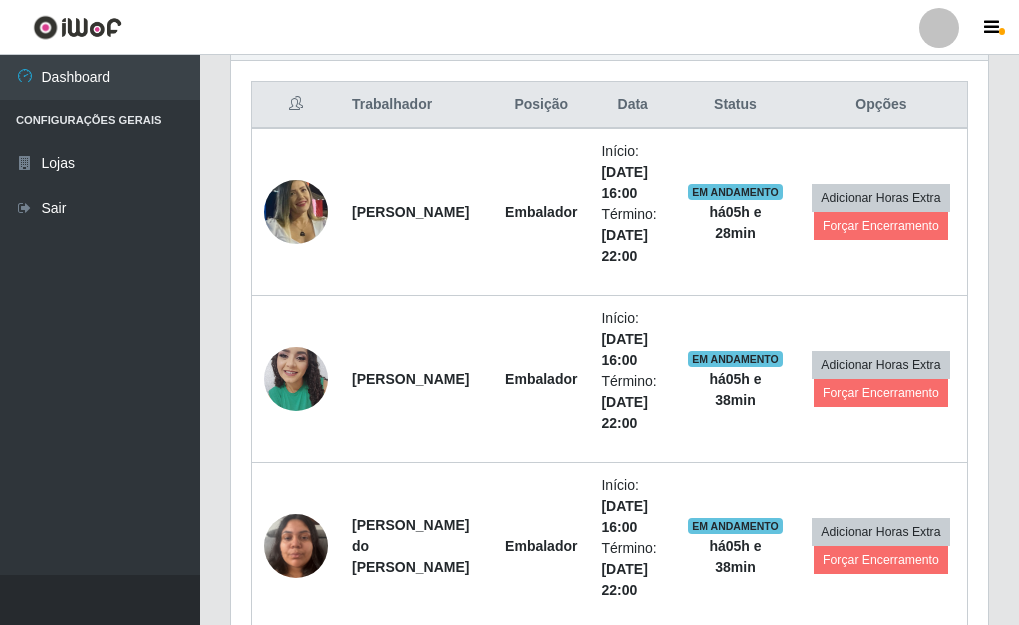 click on "Perfil  Alterar Senha  Sair Dashboard Configurações Gerais   Lojas Sair  Carregando...  Buscar Recarregando em  26   segundos... Loja [Selecione...] Bemais Supermercados - Três Ruas Função [Selecione...] ASG ASG + ASG ++ Auxiliar de Estacionamento Auxiliar de Estacionamento + Auxiliar de Estacionamento ++ Auxiliar de Sushiman Auxiliar de Sushiman+ Auxiliar de Sushiman++ Balconista de Açougue  Balconista de Açougue + Balconista de Açougue ++ Balconista de Frios Balconista de Frios + Balconista de Frios ++ Balconista de Padaria  Balconista de Padaria + Balconista de Padaria ++ Embalador Embalador + Embalador ++ Operador de Caixa Operador de Caixa + Operador de Caixa ++ Repositor  Repositor + Repositor ++ Repositor de Hortifruti Repositor de Hortifruti + Repositor de Hortifruti ++ Agendamentos Day Month 04/06 Agendamentos 42   Hoje 1 dia 3 dias 1 Semana Não encerrados Trabalhador Posição Data Status Opções [PERSON_NAME]   Início:   [DATE] 16:00 Término:   há" at bounding box center [509, -12] 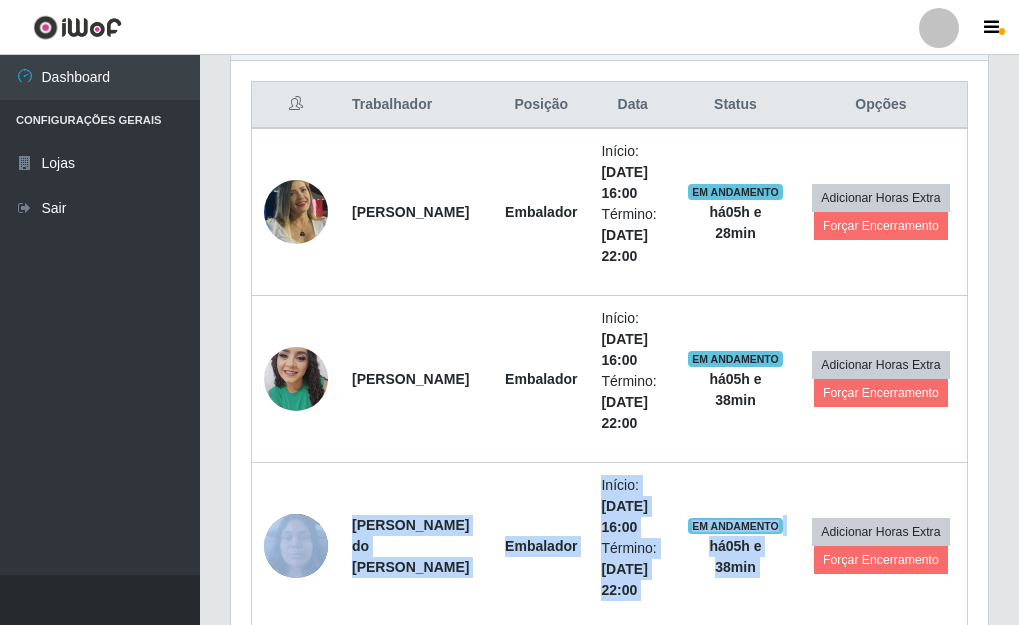 scroll, scrollTop: 808, scrollLeft: 0, axis: vertical 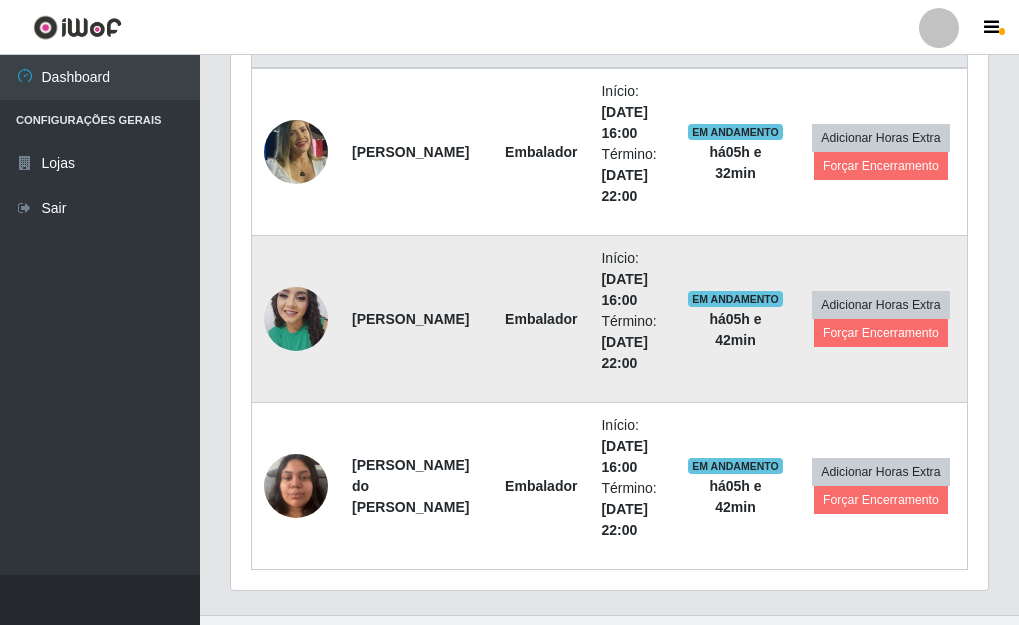 click at bounding box center [296, 319] 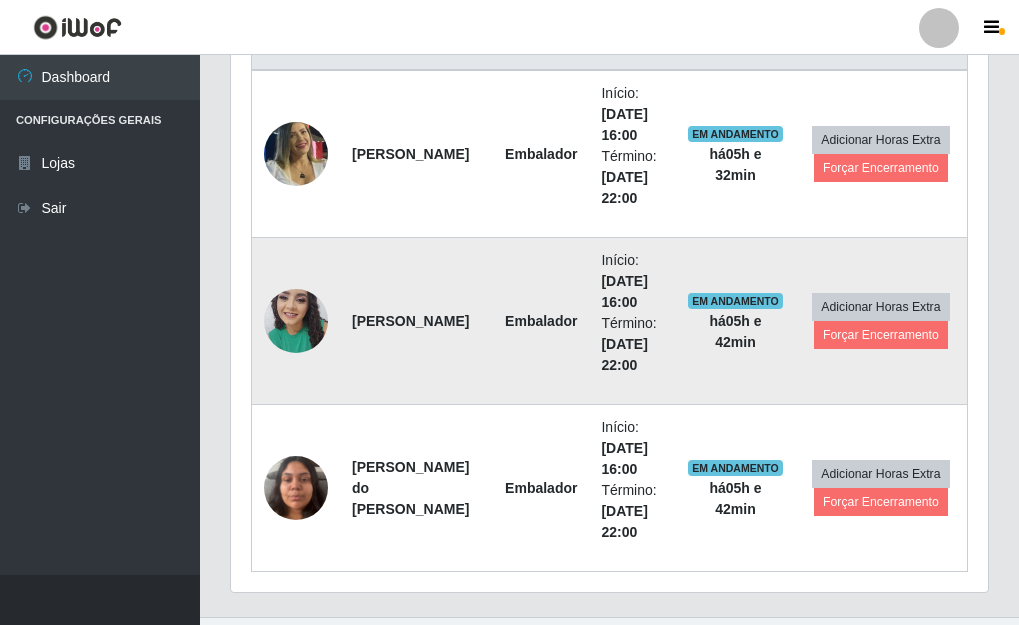 scroll, scrollTop: 848, scrollLeft: 0, axis: vertical 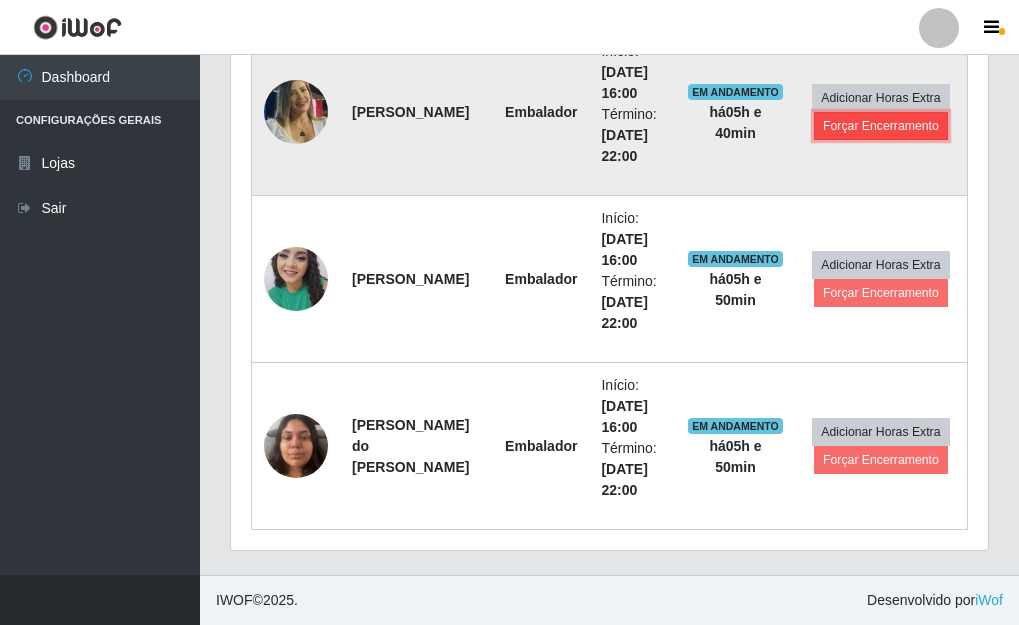 click on "Forçar Encerramento" at bounding box center (881, 126) 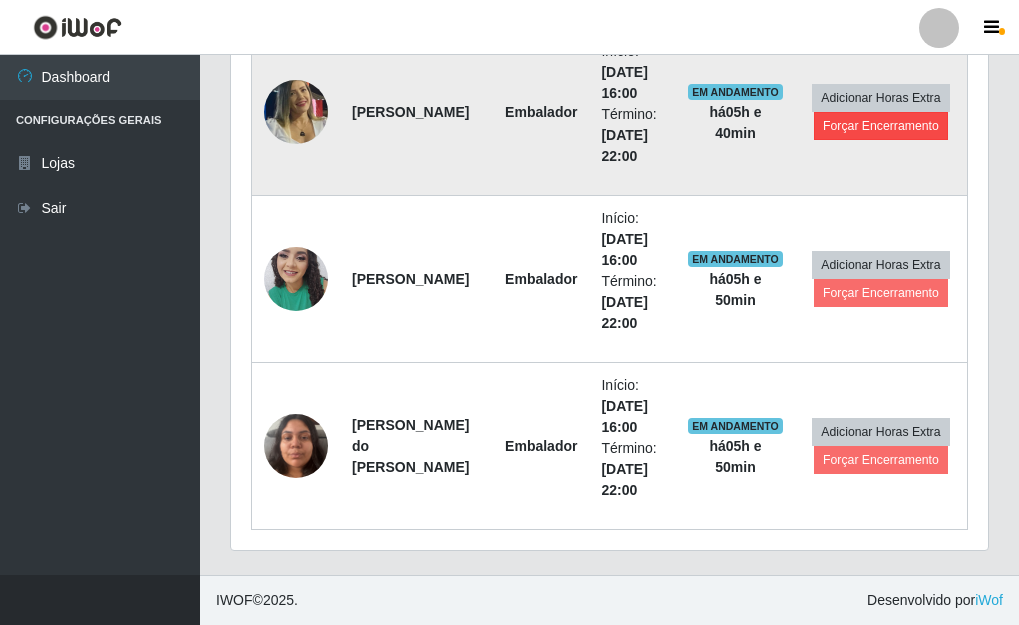 scroll, scrollTop: 999585, scrollLeft: 999255, axis: both 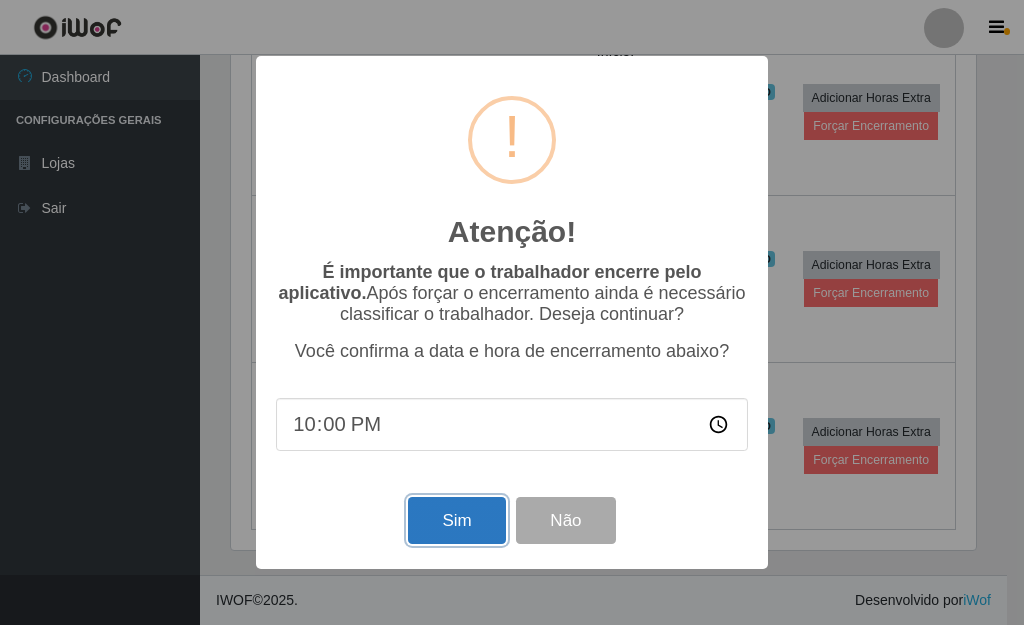 click on "Sim" at bounding box center (456, 520) 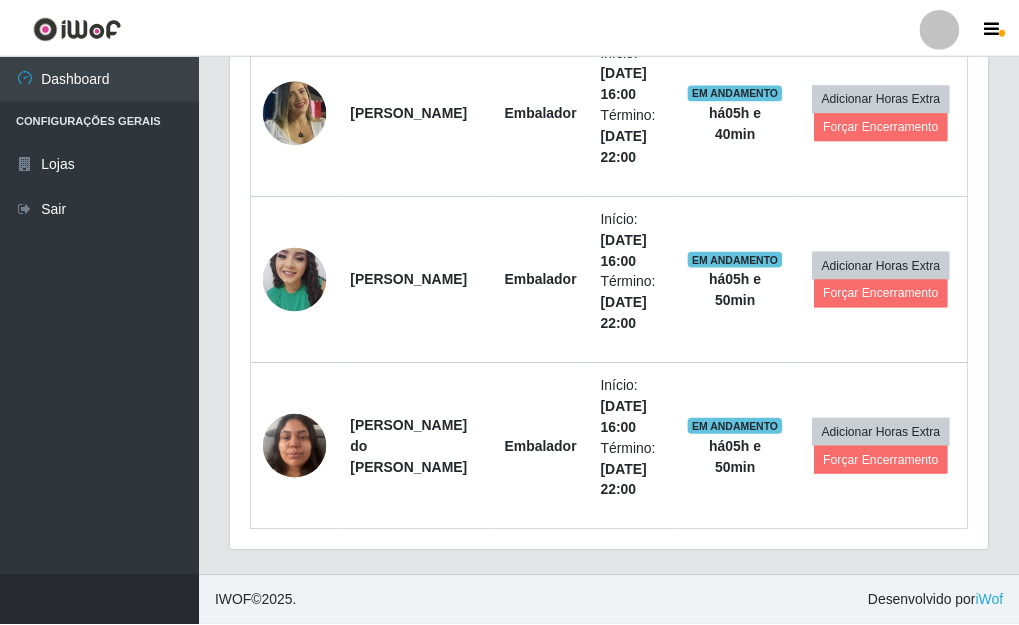 scroll, scrollTop: 999585, scrollLeft: 999243, axis: both 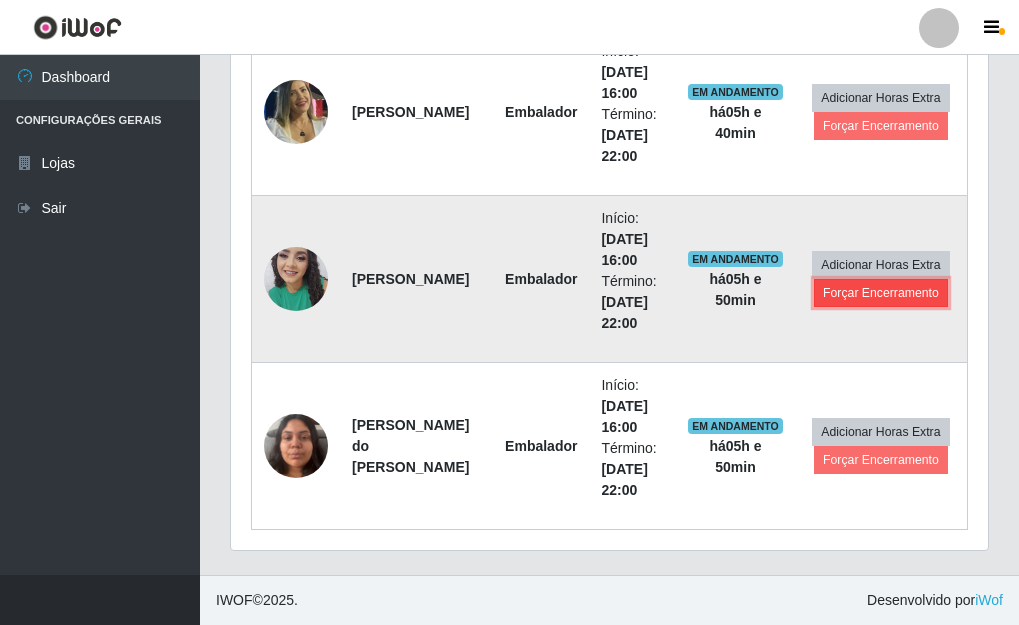click on "Forçar Encerramento" at bounding box center (881, 293) 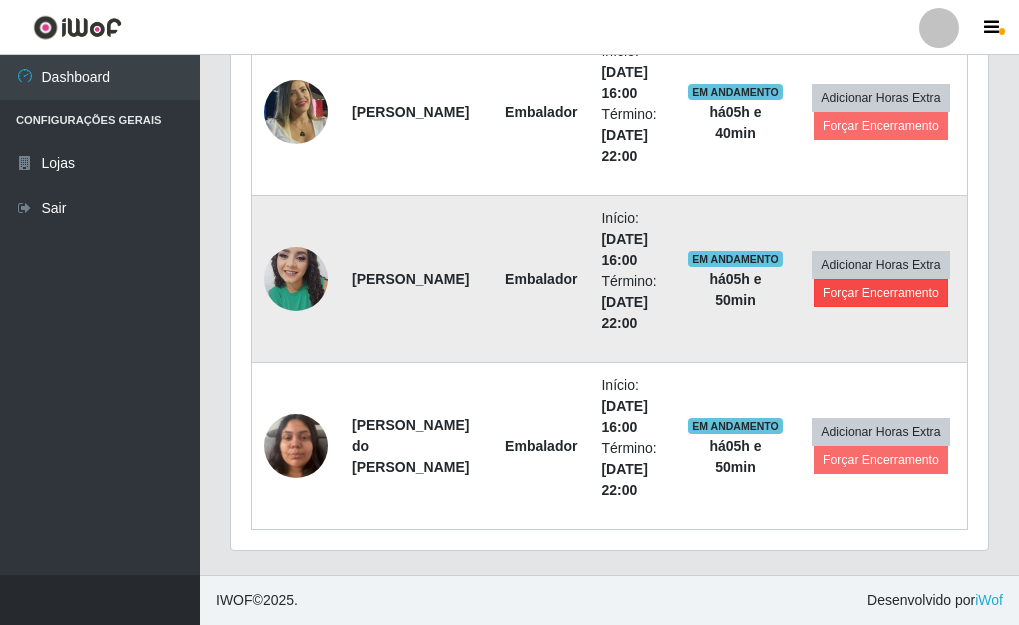 scroll, scrollTop: 999585, scrollLeft: 999255, axis: both 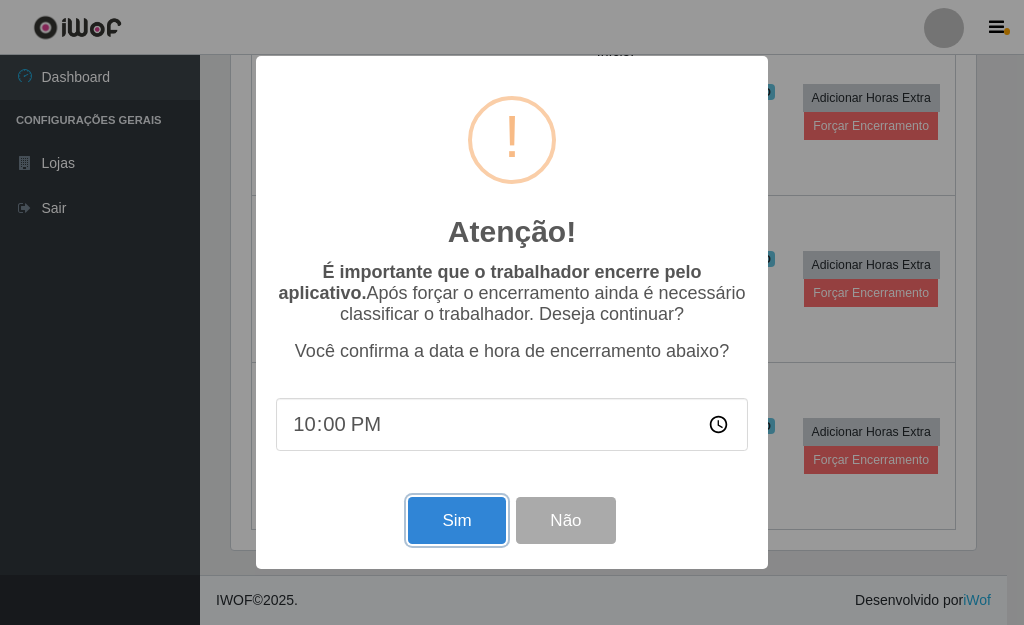 click on "Sim" at bounding box center [456, 520] 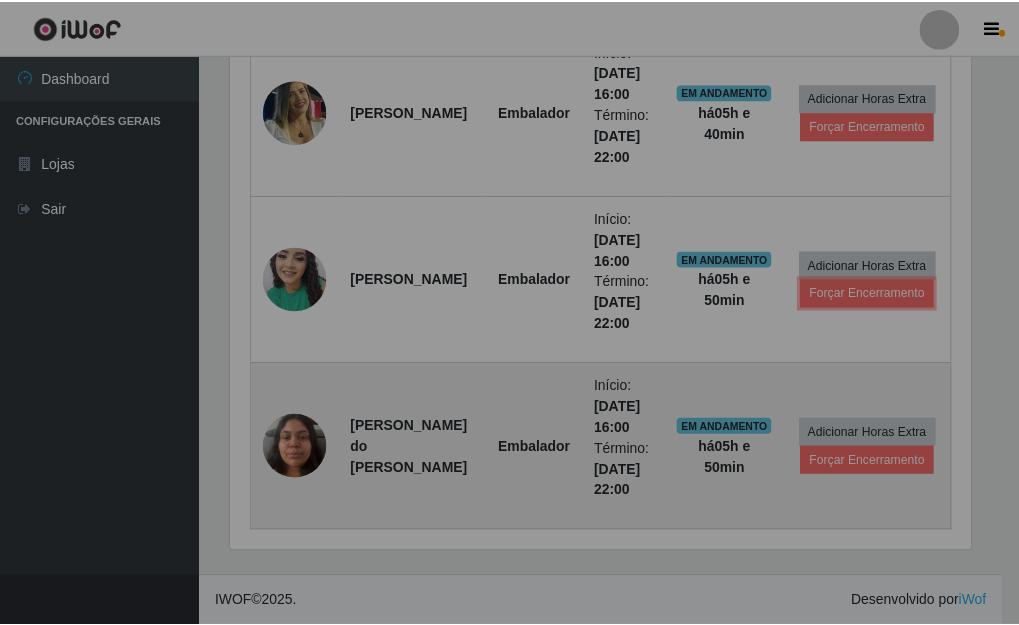 scroll, scrollTop: 999585, scrollLeft: 999243, axis: both 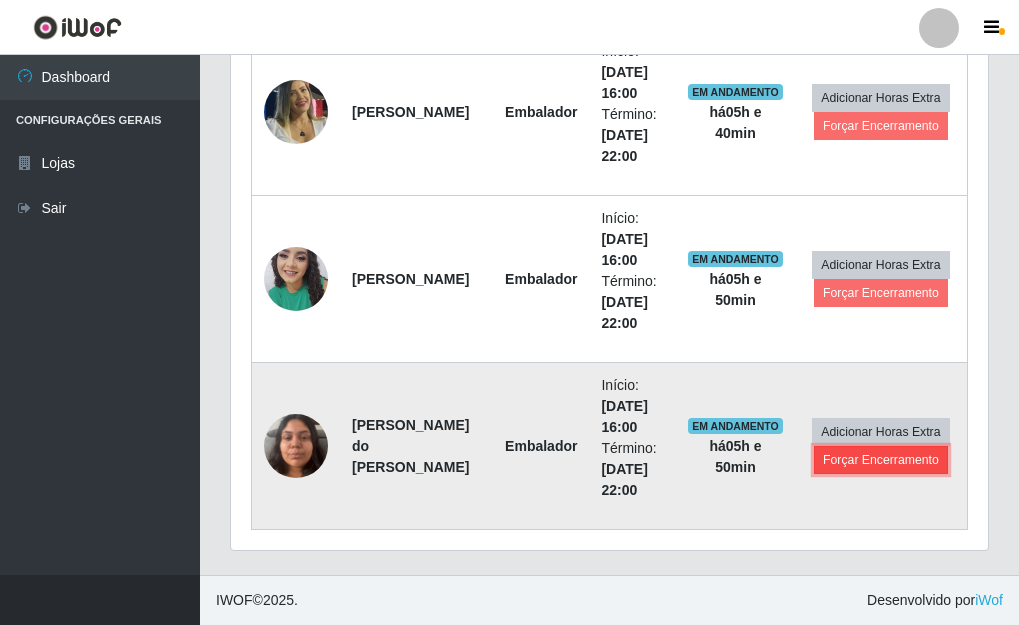 click on "Forçar Encerramento" at bounding box center [881, 460] 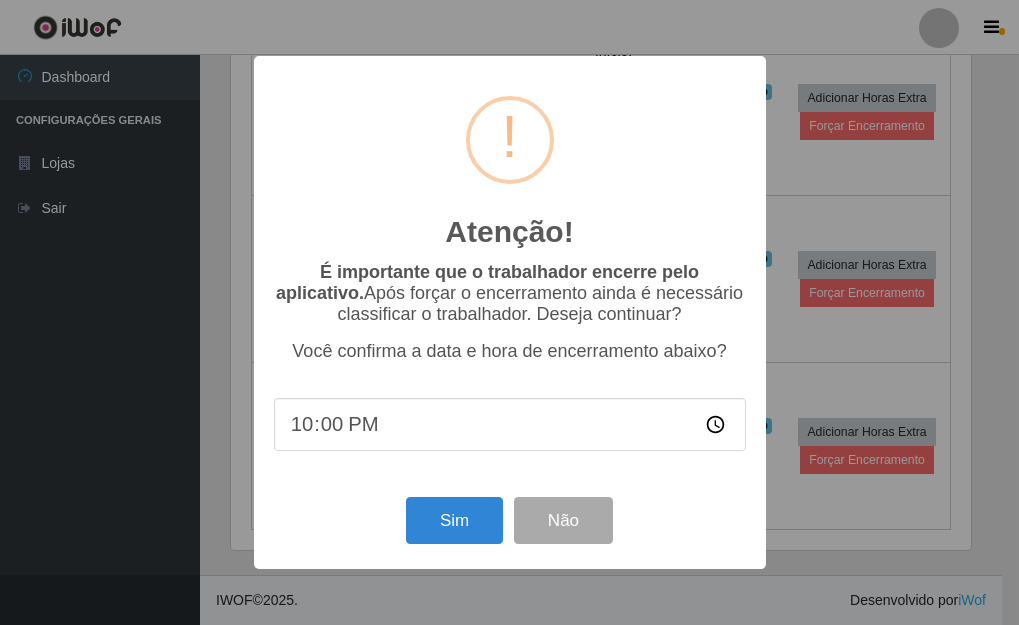 scroll, scrollTop: 999585, scrollLeft: 999255, axis: both 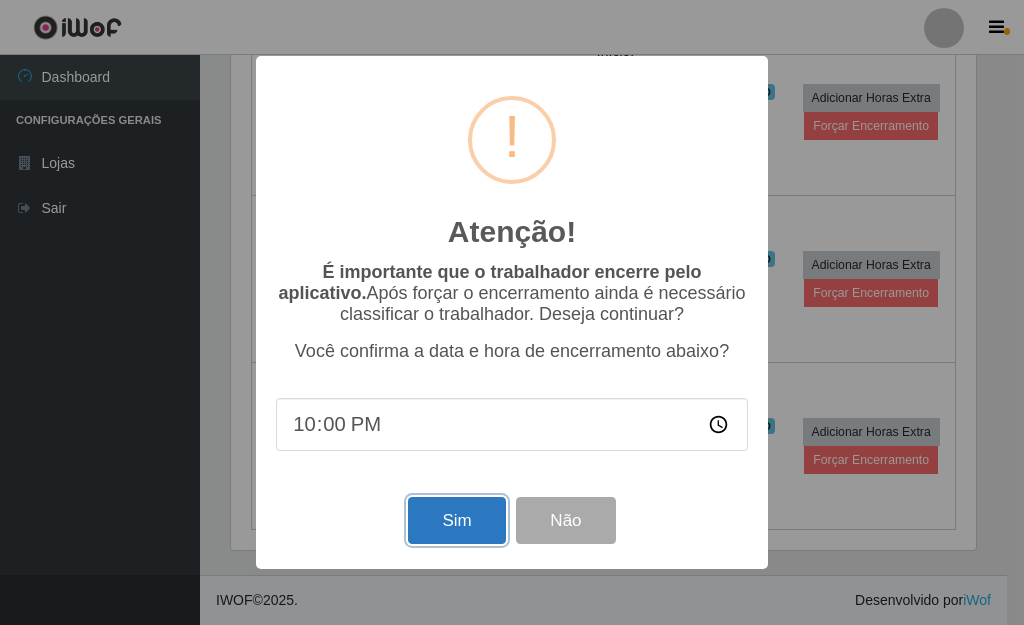 click on "Sim" at bounding box center [456, 520] 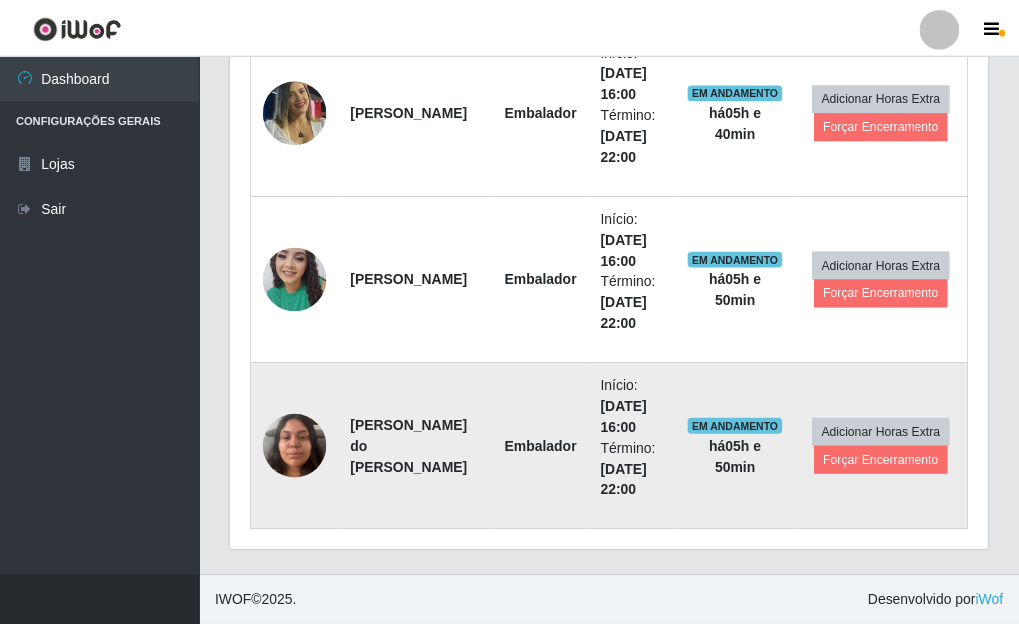 scroll, scrollTop: 999585, scrollLeft: 999243, axis: both 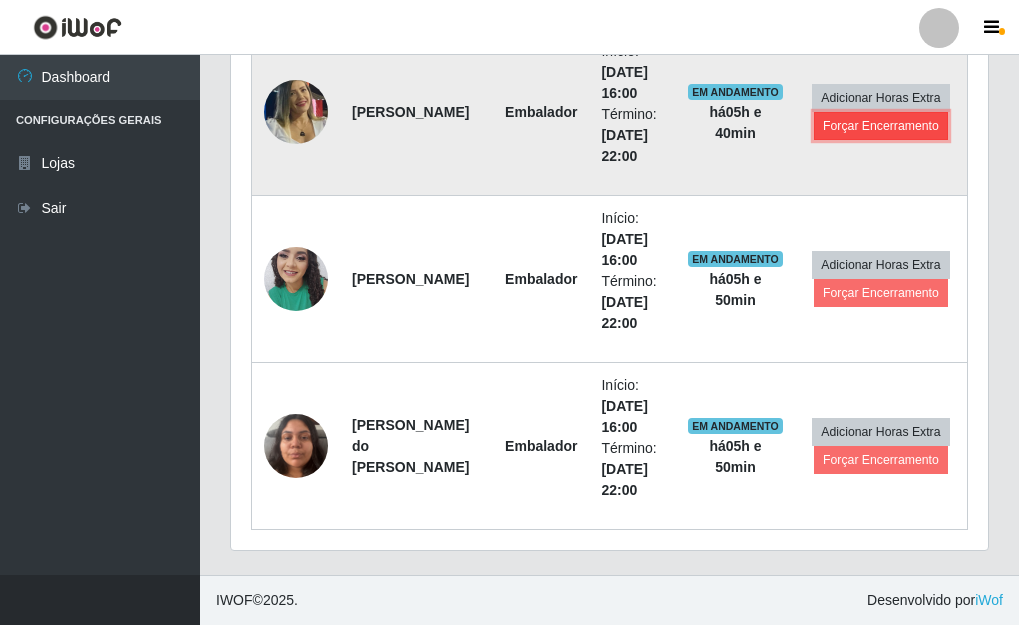 click on "Forçar Encerramento" at bounding box center [881, 126] 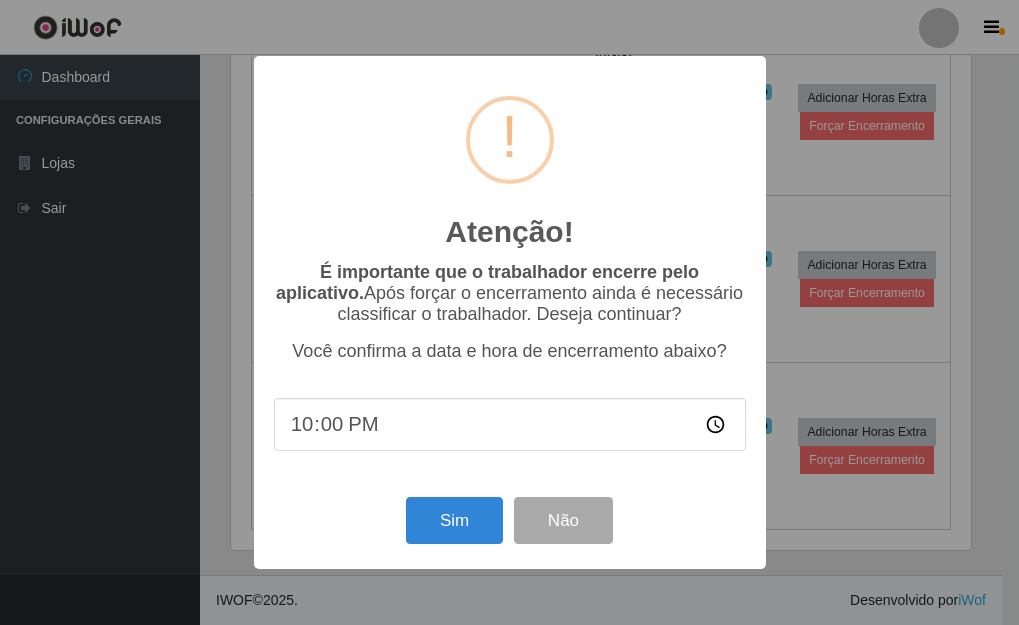 scroll, scrollTop: 999585, scrollLeft: 999255, axis: both 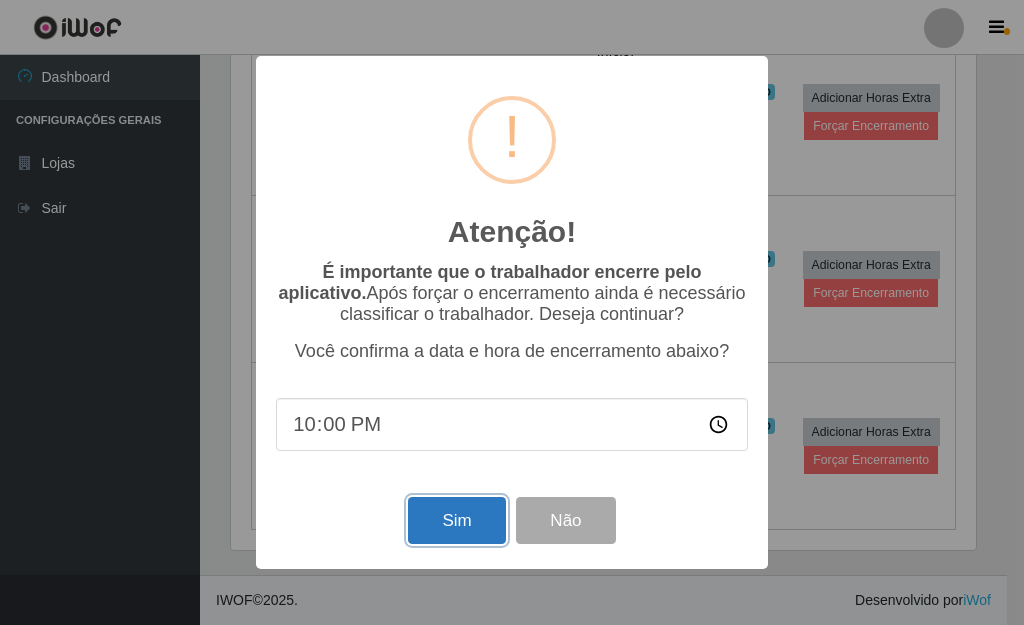 click on "Sim" at bounding box center [456, 520] 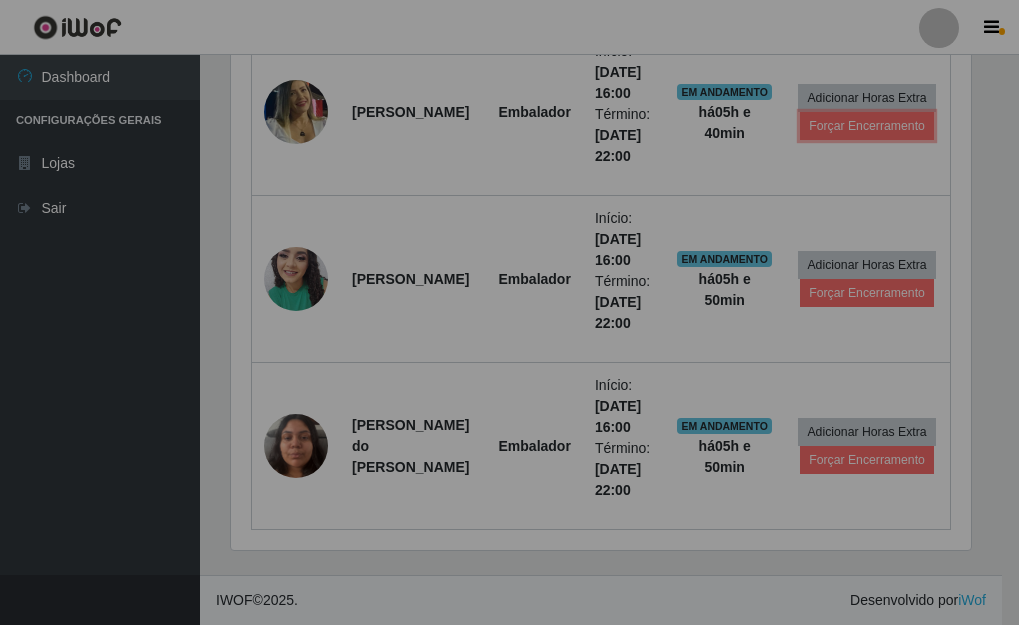 scroll, scrollTop: 999585, scrollLeft: 999243, axis: both 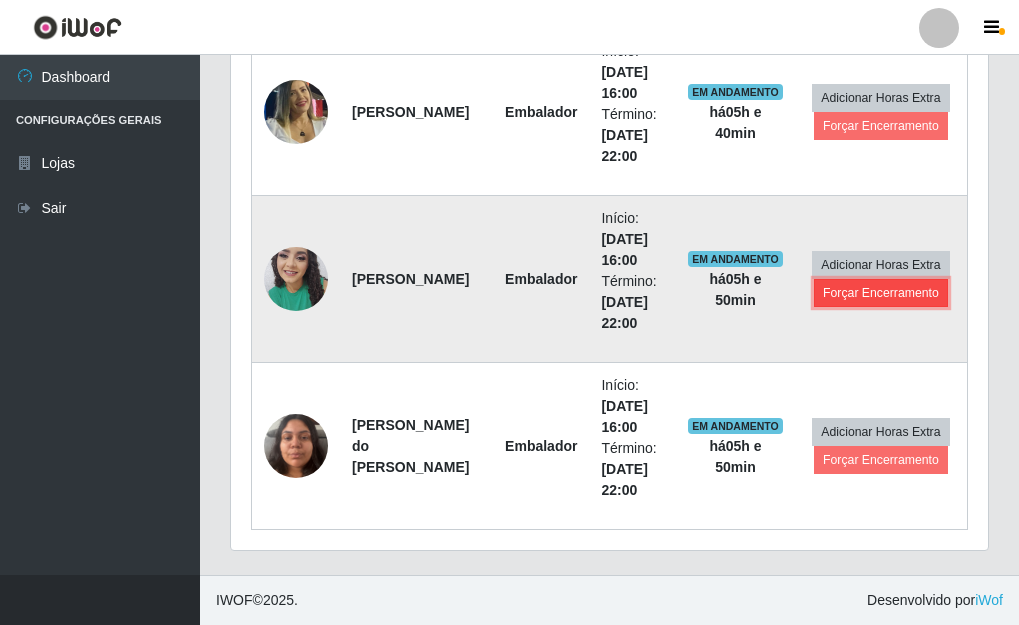 click on "Forçar Encerramento" at bounding box center (881, 293) 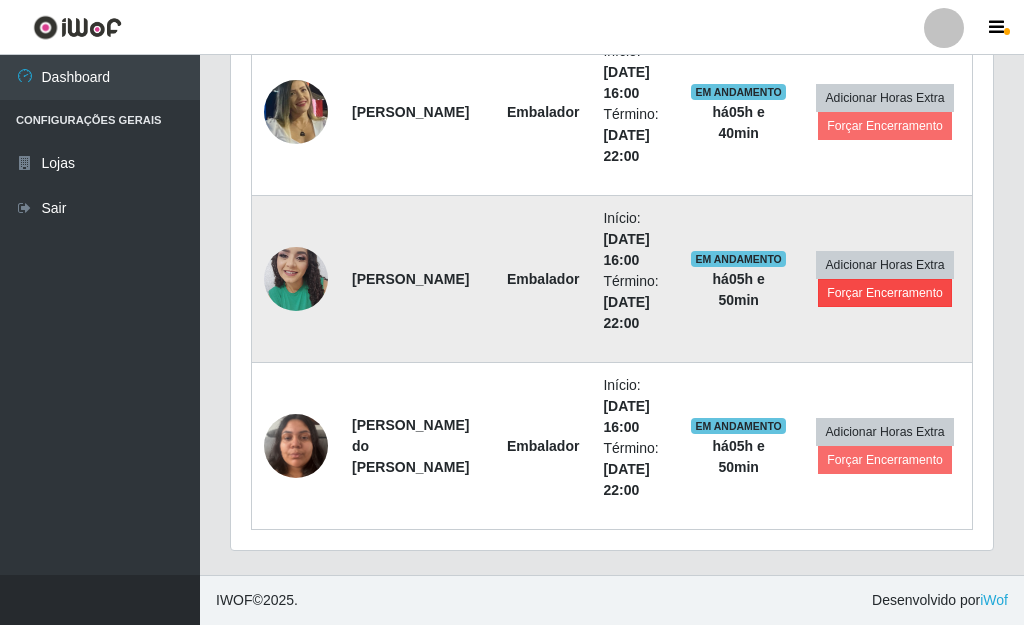 scroll, scrollTop: 999585, scrollLeft: 999255, axis: both 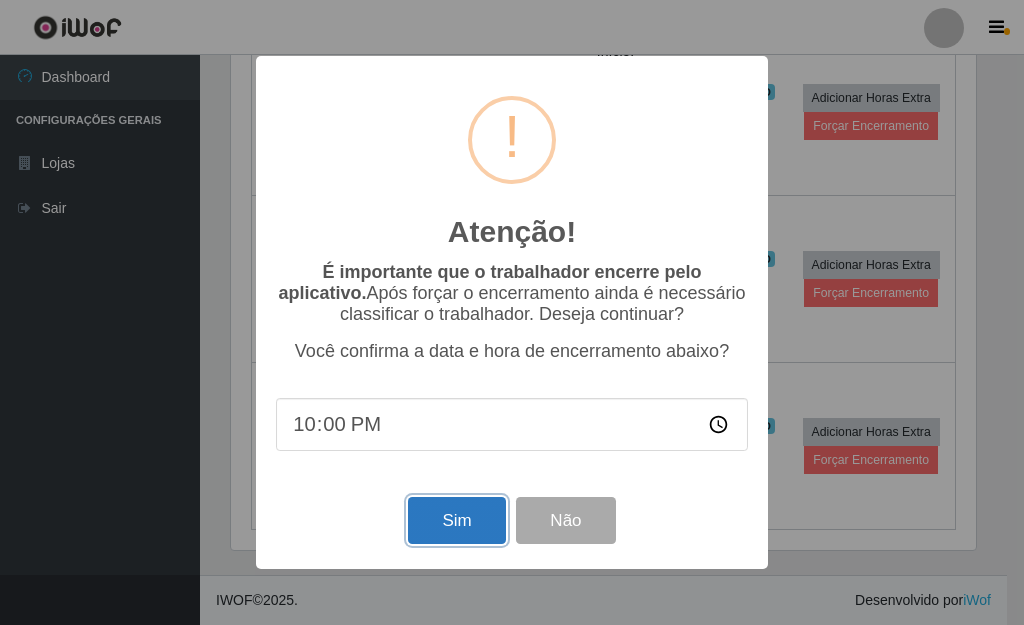 click on "Sim" at bounding box center [456, 520] 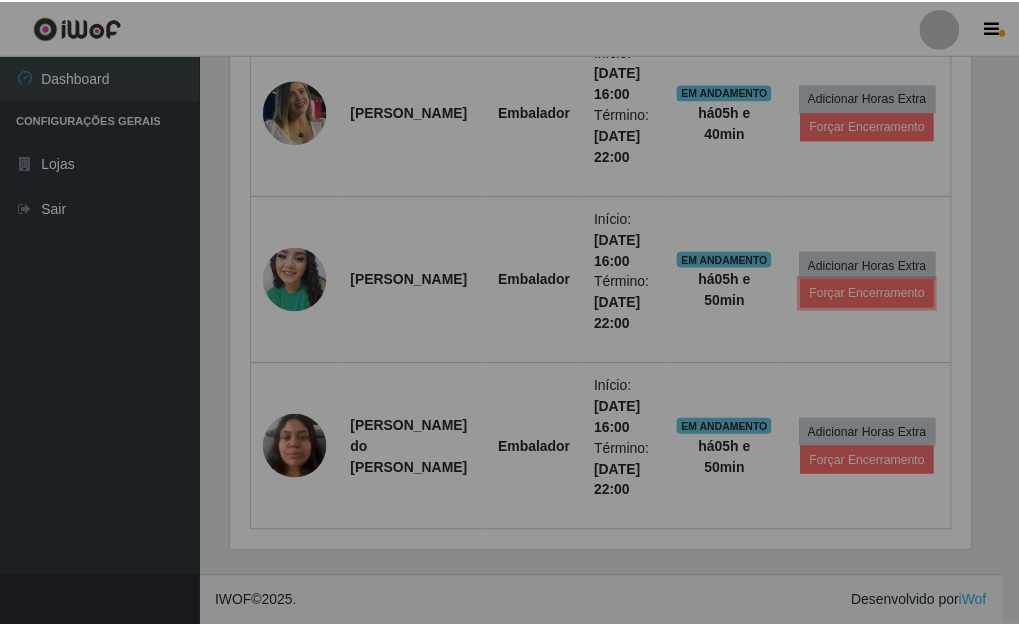 scroll, scrollTop: 999585, scrollLeft: 999243, axis: both 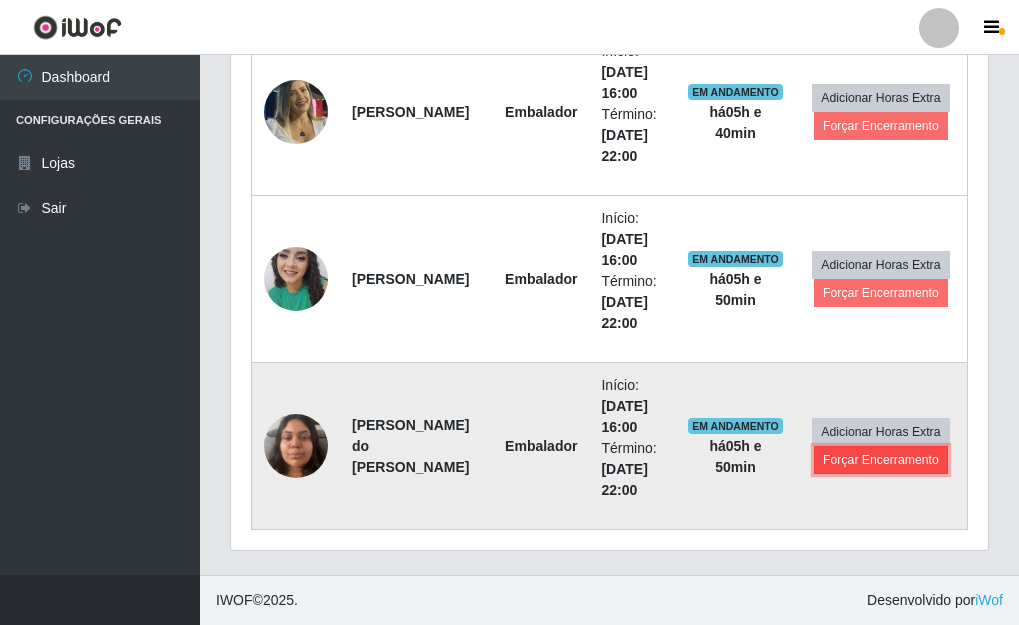 click on "Forçar Encerramento" at bounding box center (881, 460) 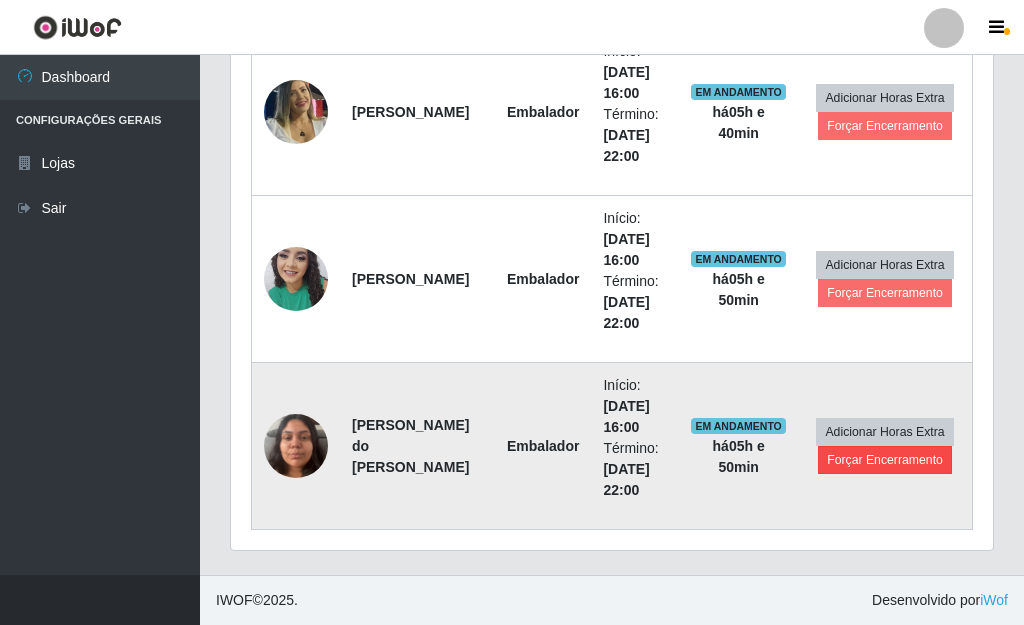 scroll, scrollTop: 999585, scrollLeft: 999255, axis: both 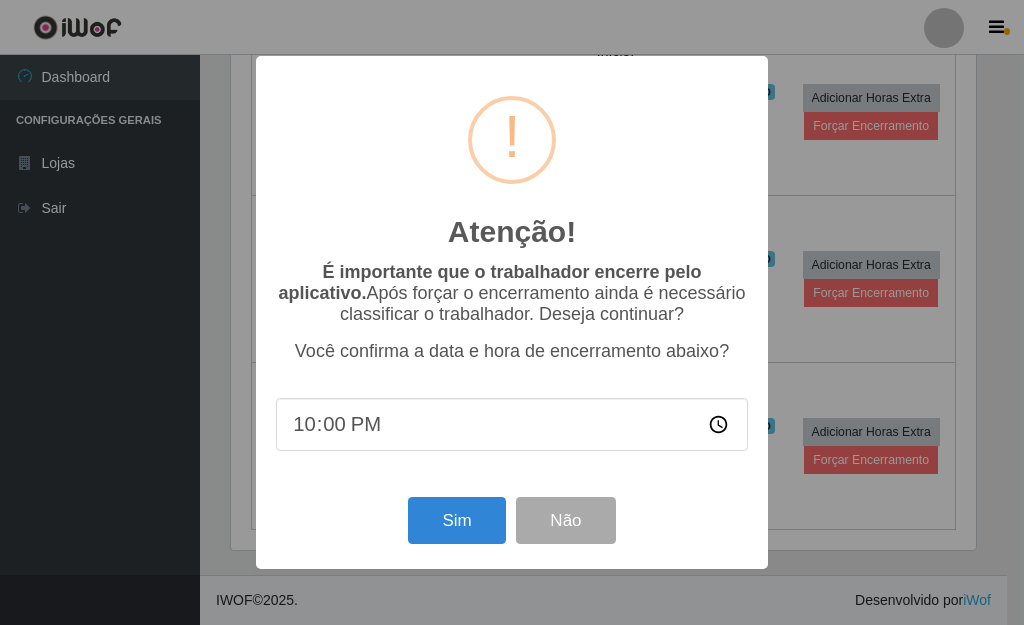 click on "Atenção! × É importante que o trabalhador encerre pelo aplicativo.
Após forçar o encerramento ainda é necessário classificar o trabalhador.
Deseja continuar?
Você confirma a data e hora de encerramento abaixo?
22:00
Sim Não" at bounding box center [512, 312] 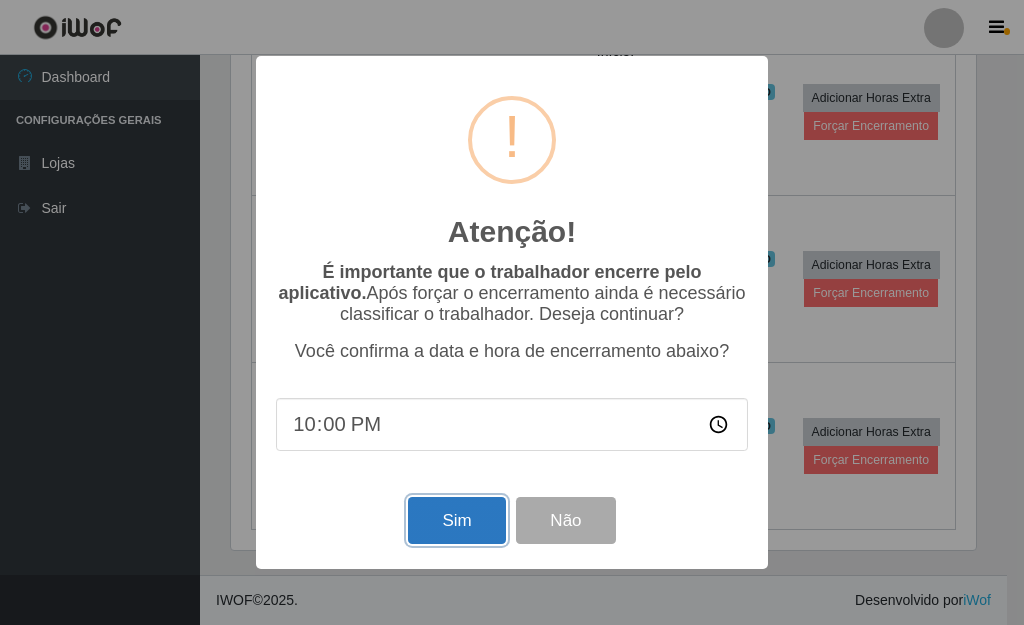 click on "Sim" at bounding box center (456, 520) 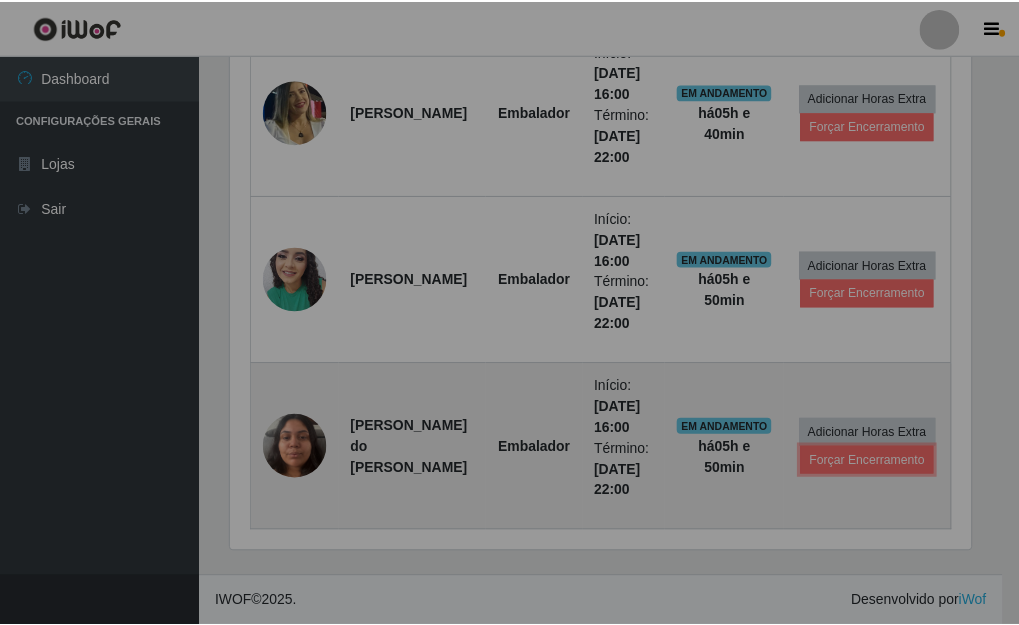 scroll, scrollTop: 999585, scrollLeft: 999243, axis: both 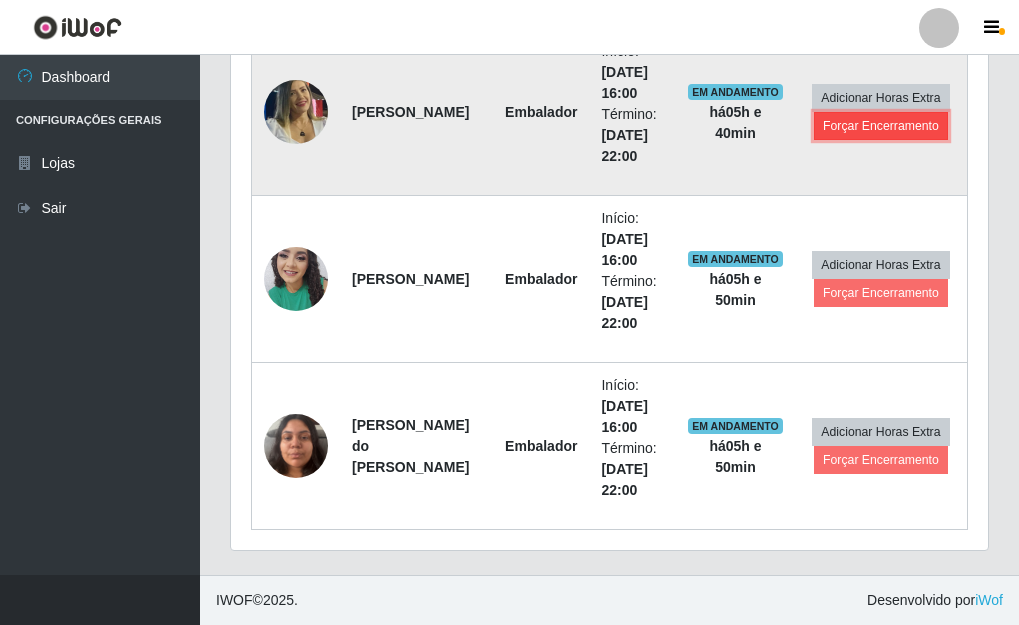 click on "Forçar Encerramento" at bounding box center (881, 126) 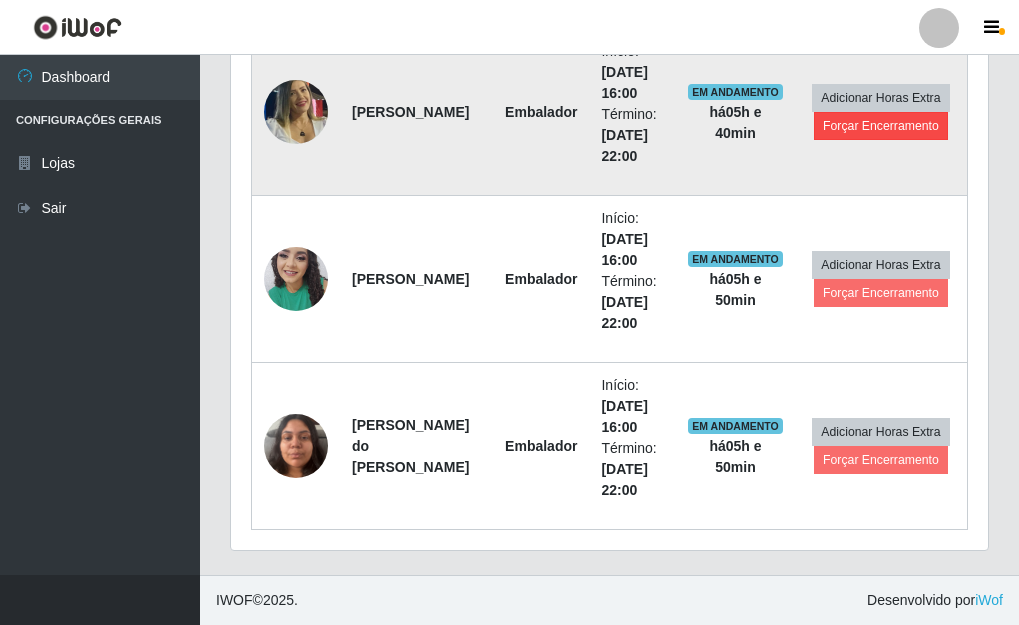 scroll, scrollTop: 999585, scrollLeft: 999255, axis: both 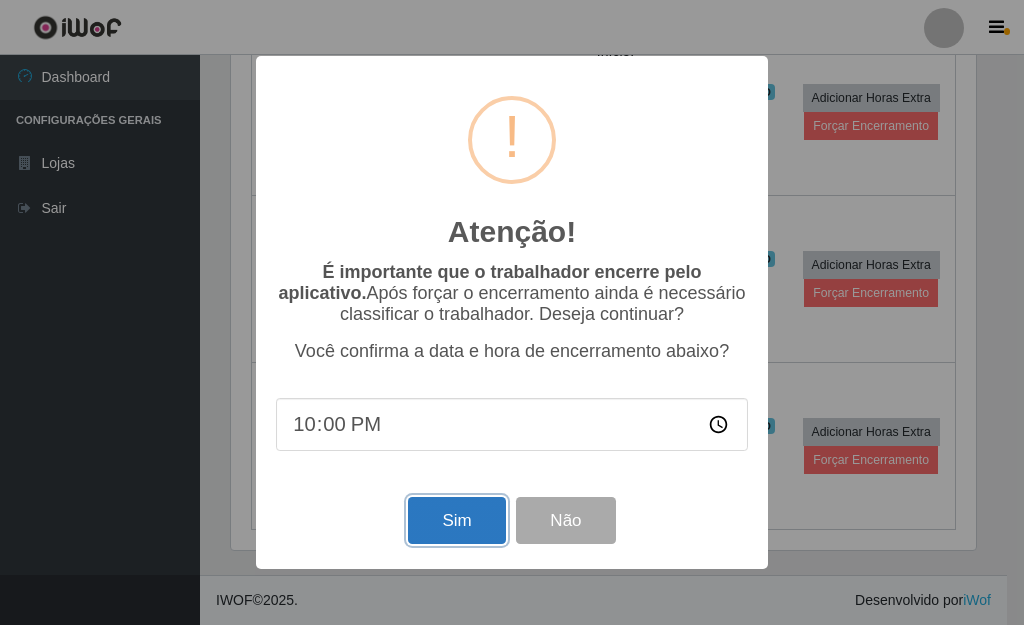 click on "Sim" at bounding box center [456, 520] 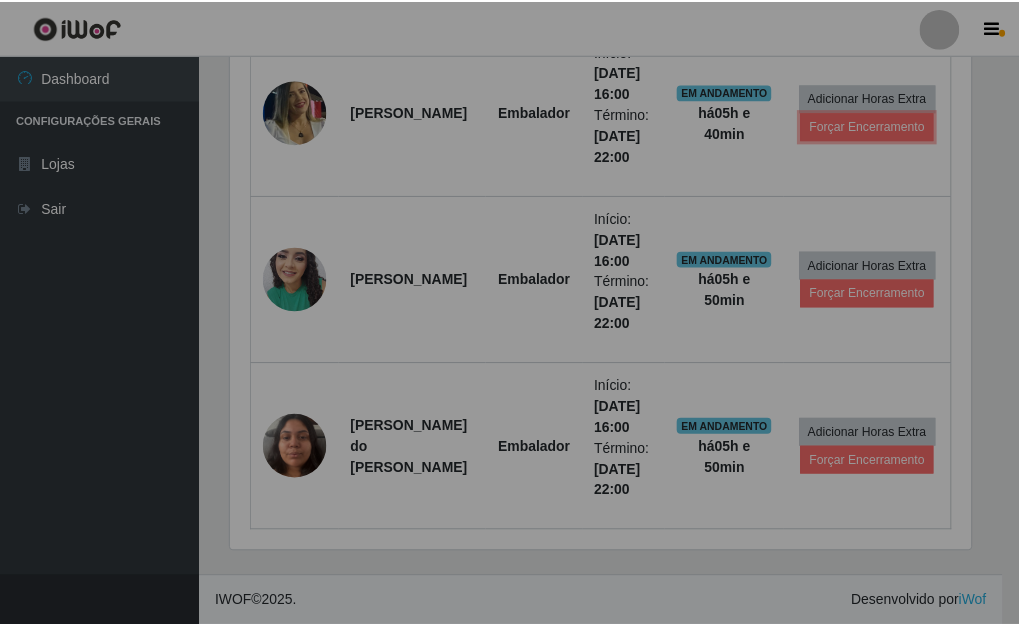scroll, scrollTop: 999585, scrollLeft: 999243, axis: both 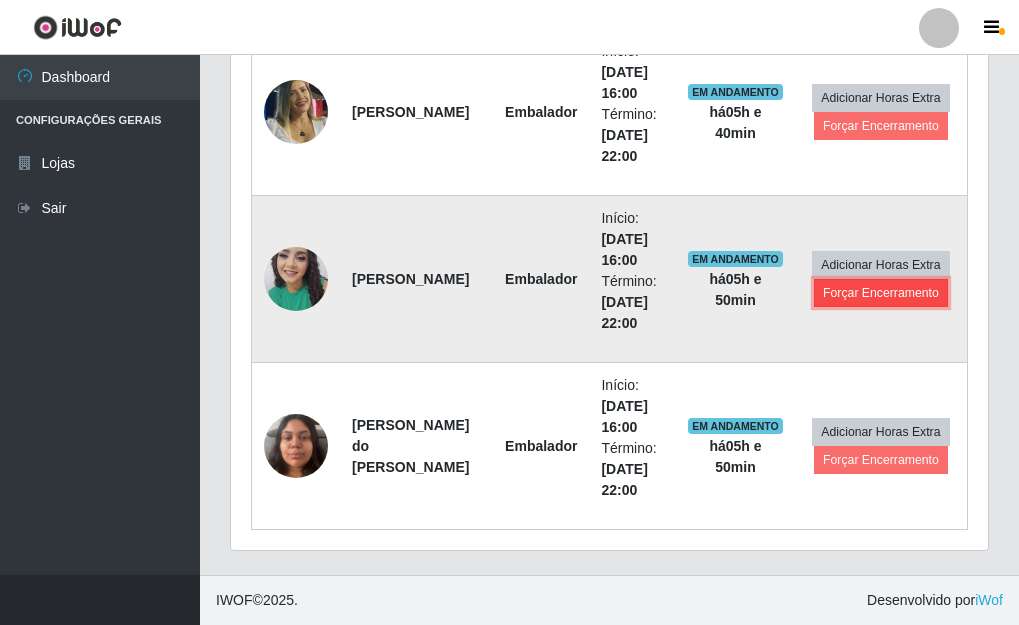 click on "Forçar Encerramento" at bounding box center (881, 293) 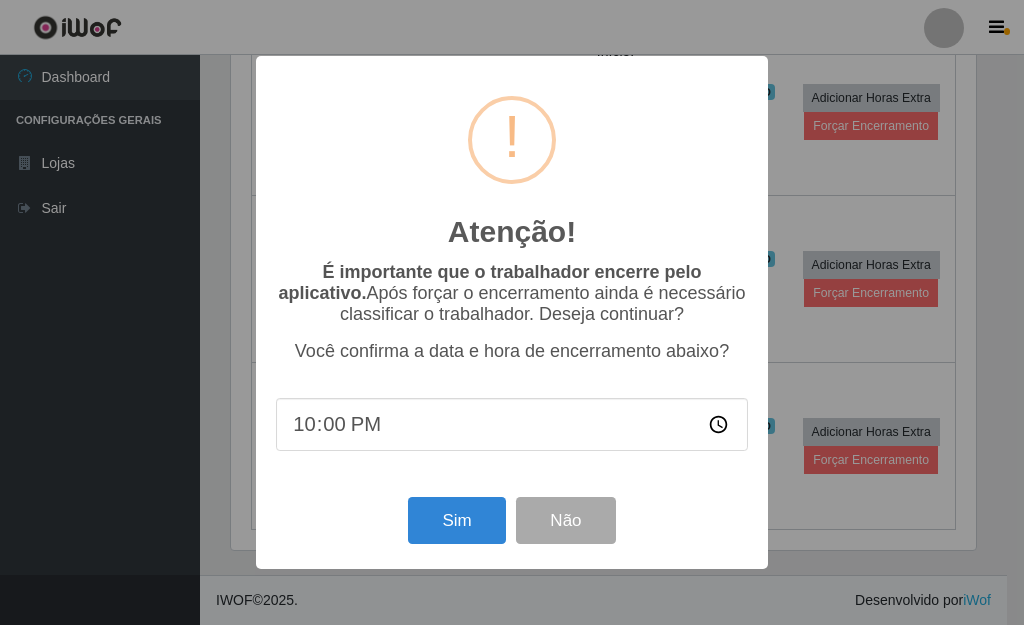 scroll, scrollTop: 999585, scrollLeft: 999255, axis: both 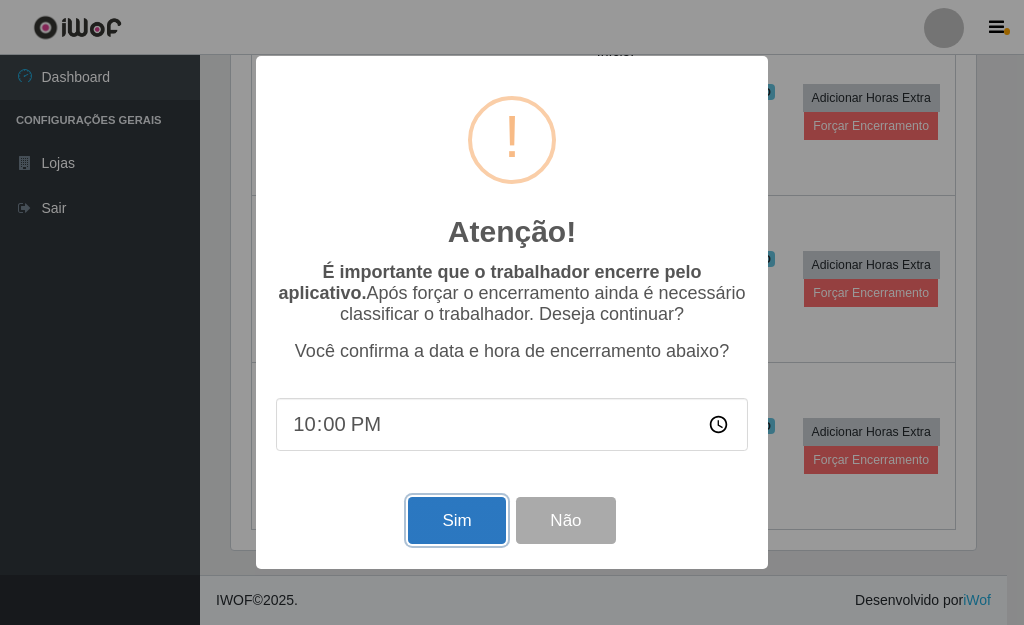 click on "Sim" at bounding box center (456, 520) 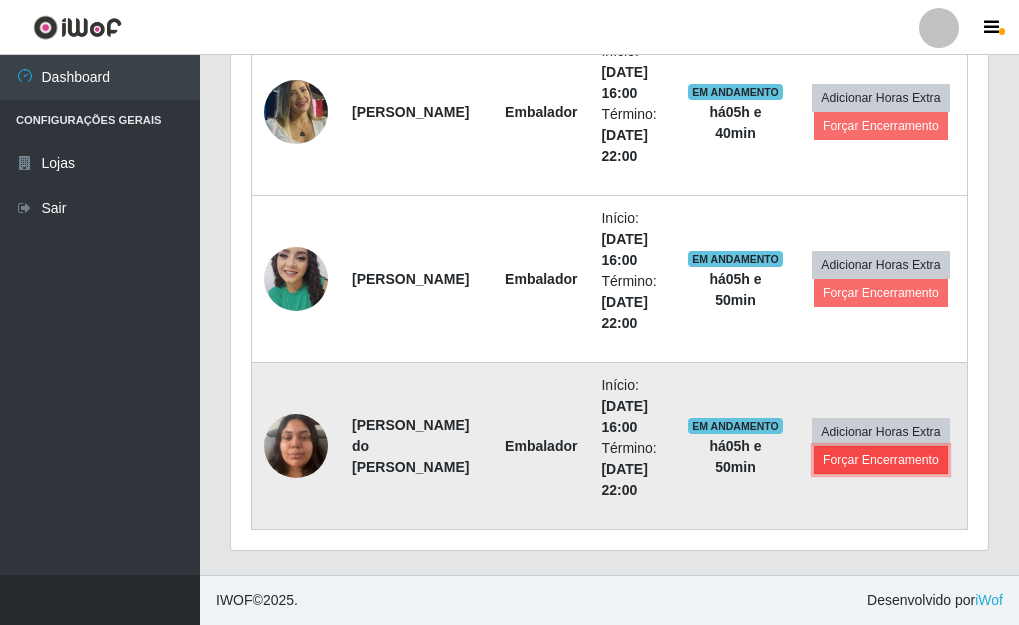 click on "Forçar Encerramento" at bounding box center [881, 460] 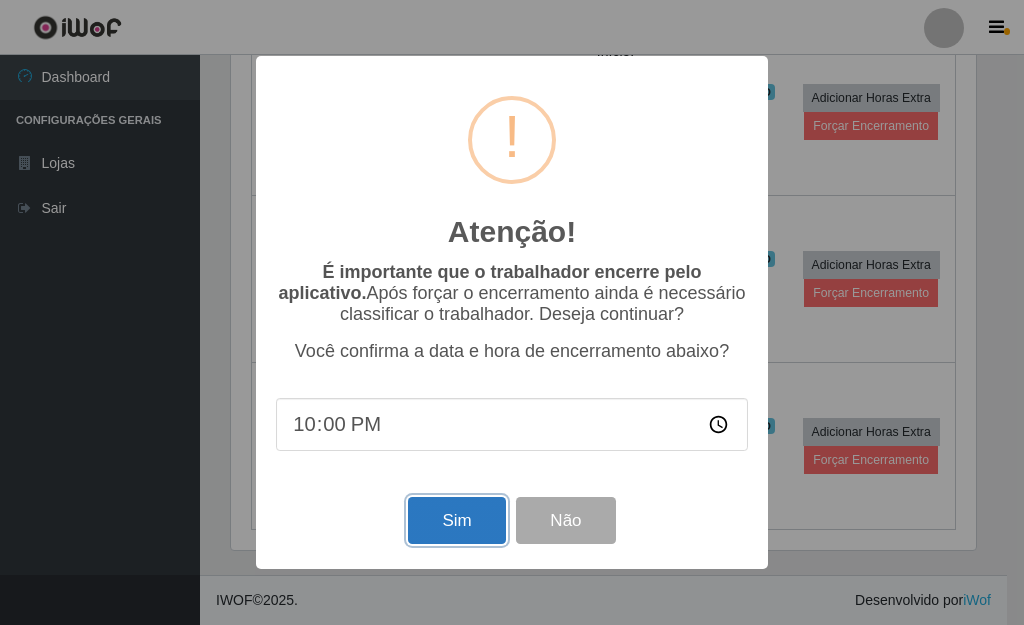 click on "Sim" at bounding box center [456, 520] 